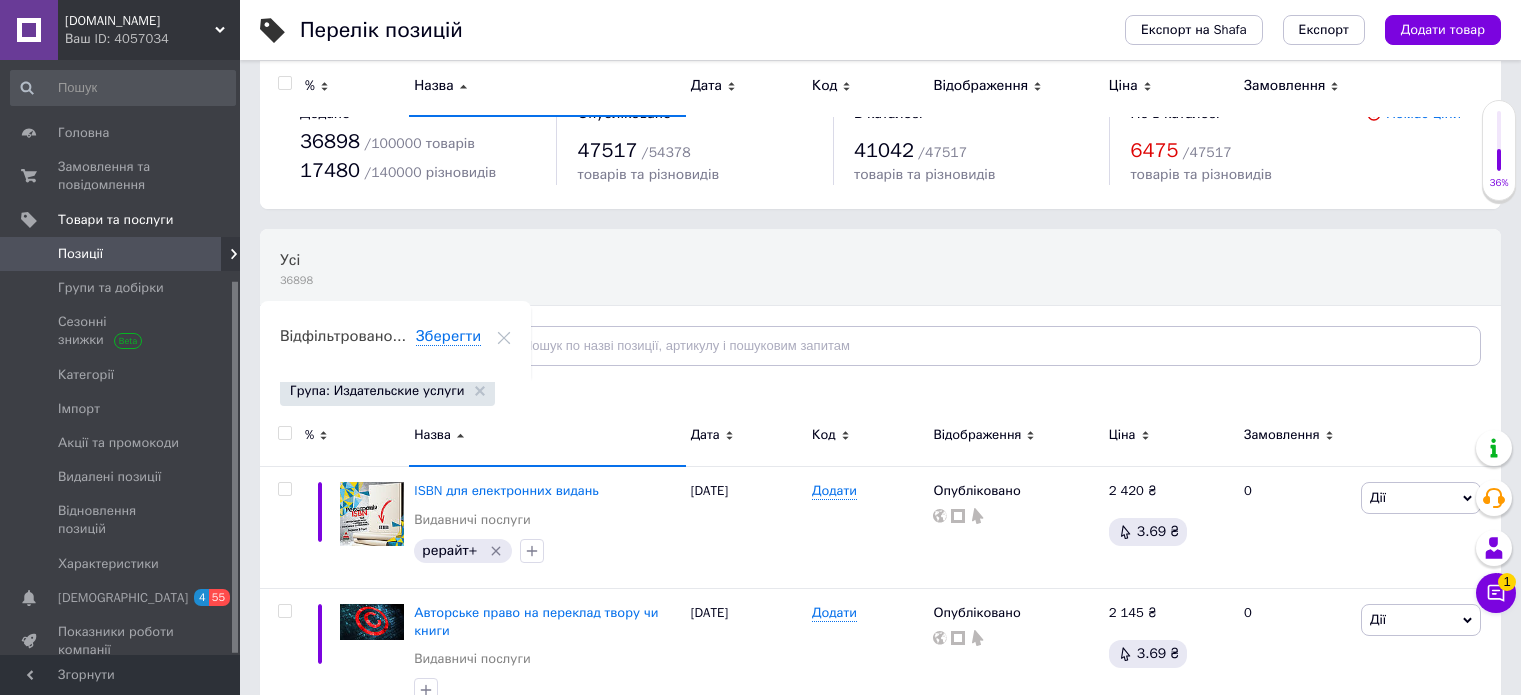 scroll, scrollTop: 300, scrollLeft: 0, axis: vertical 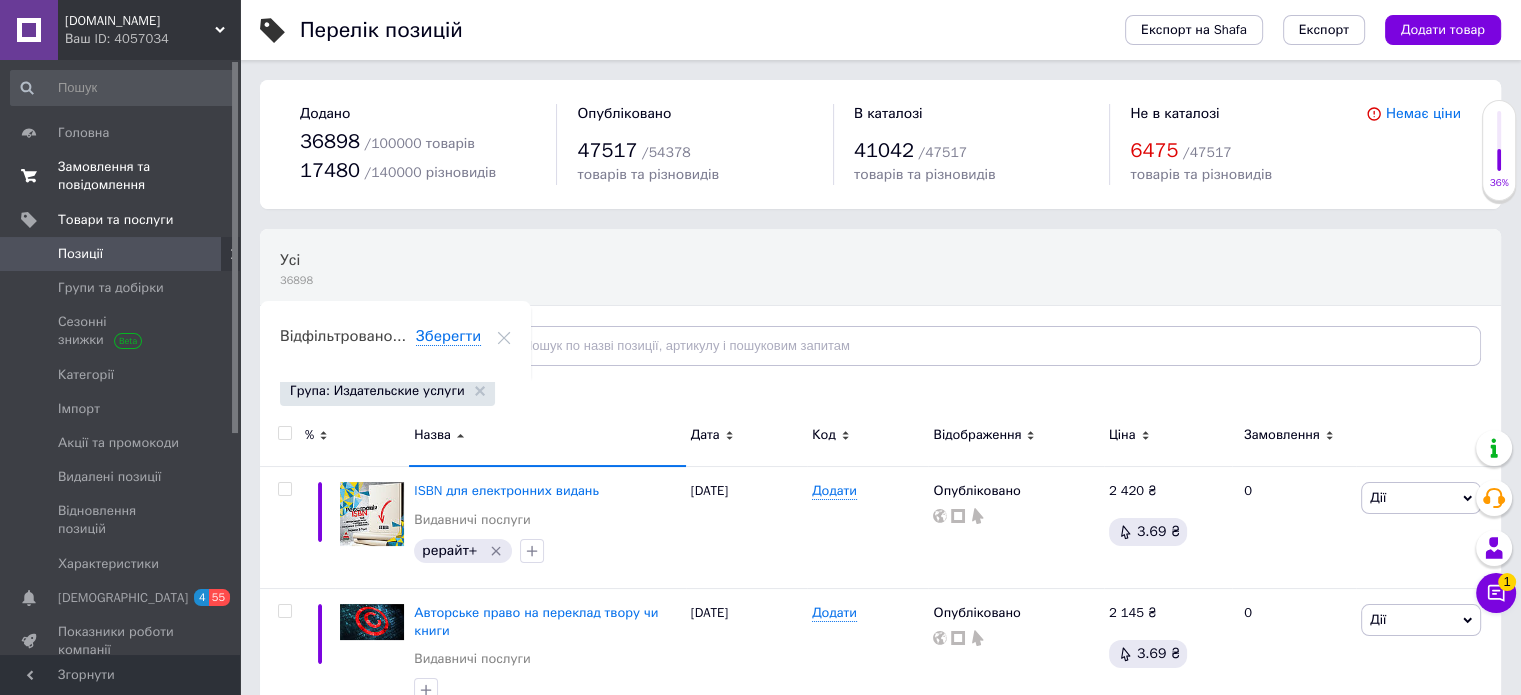 click on "Замовлення та повідомлення" at bounding box center (121, 176) 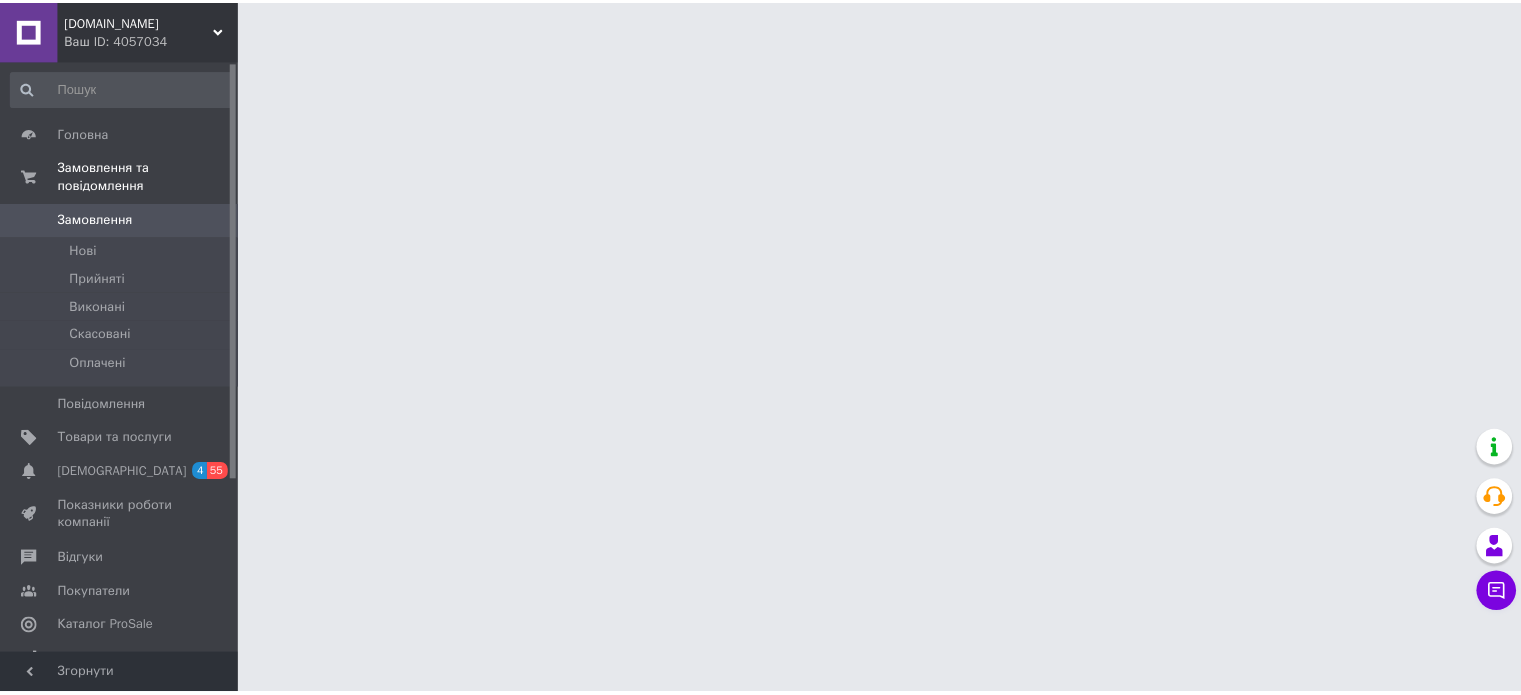 scroll, scrollTop: 0, scrollLeft: 0, axis: both 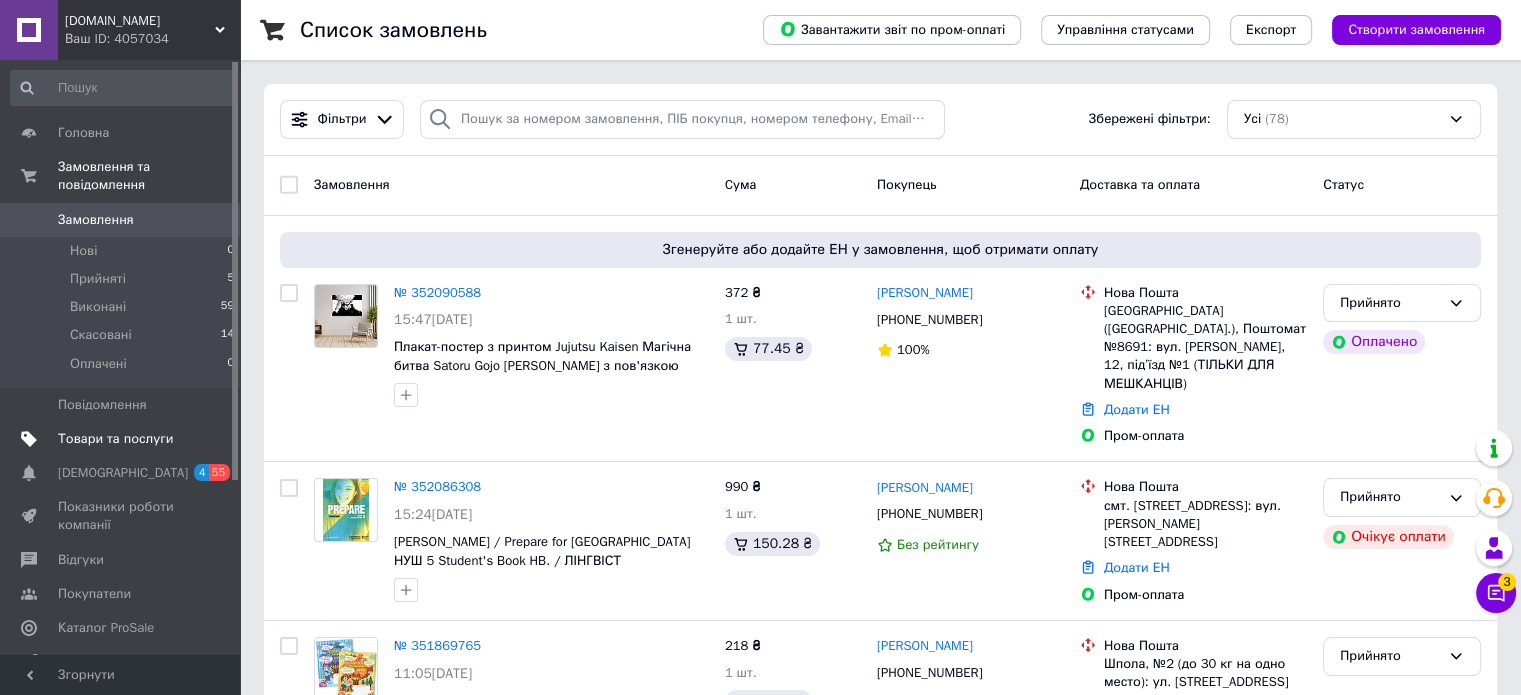click on "Товари та послуги" at bounding box center [115, 439] 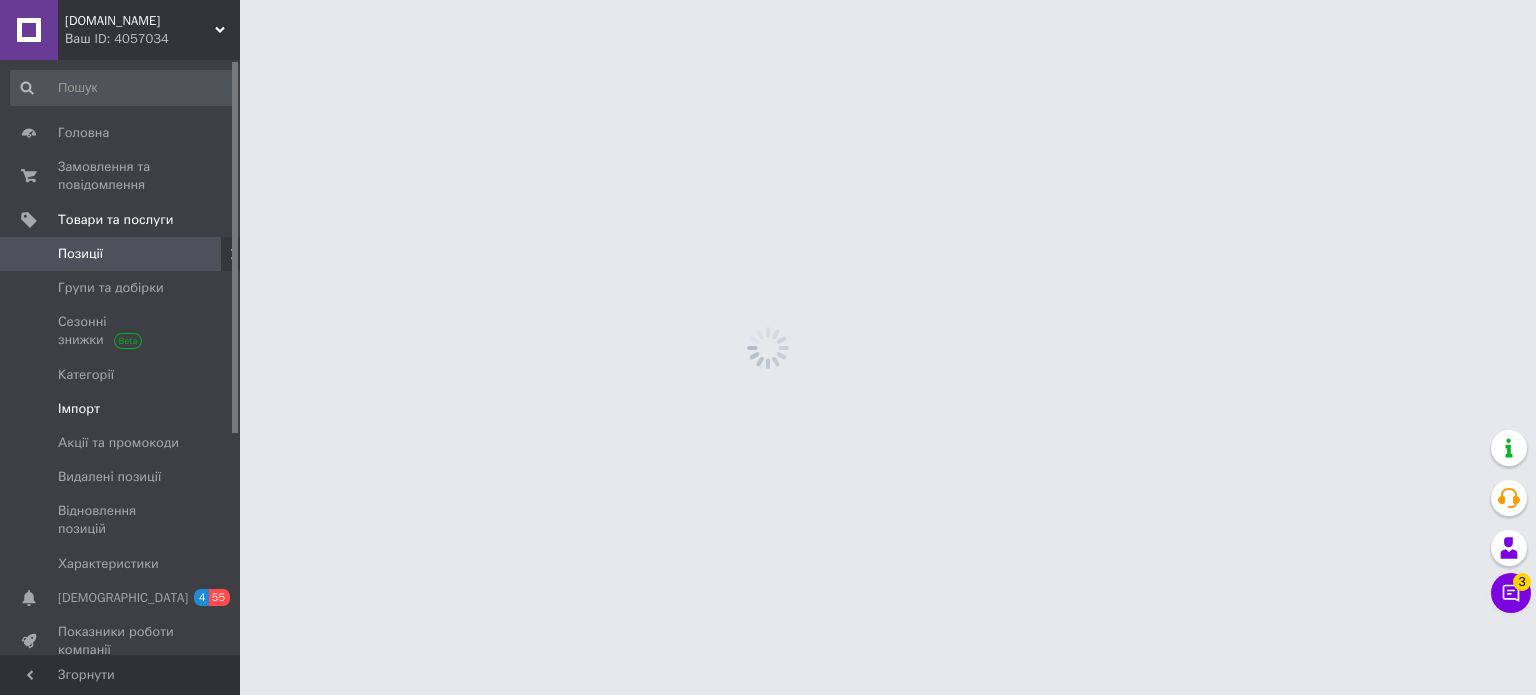 click on "Імпорт" at bounding box center (121, 409) 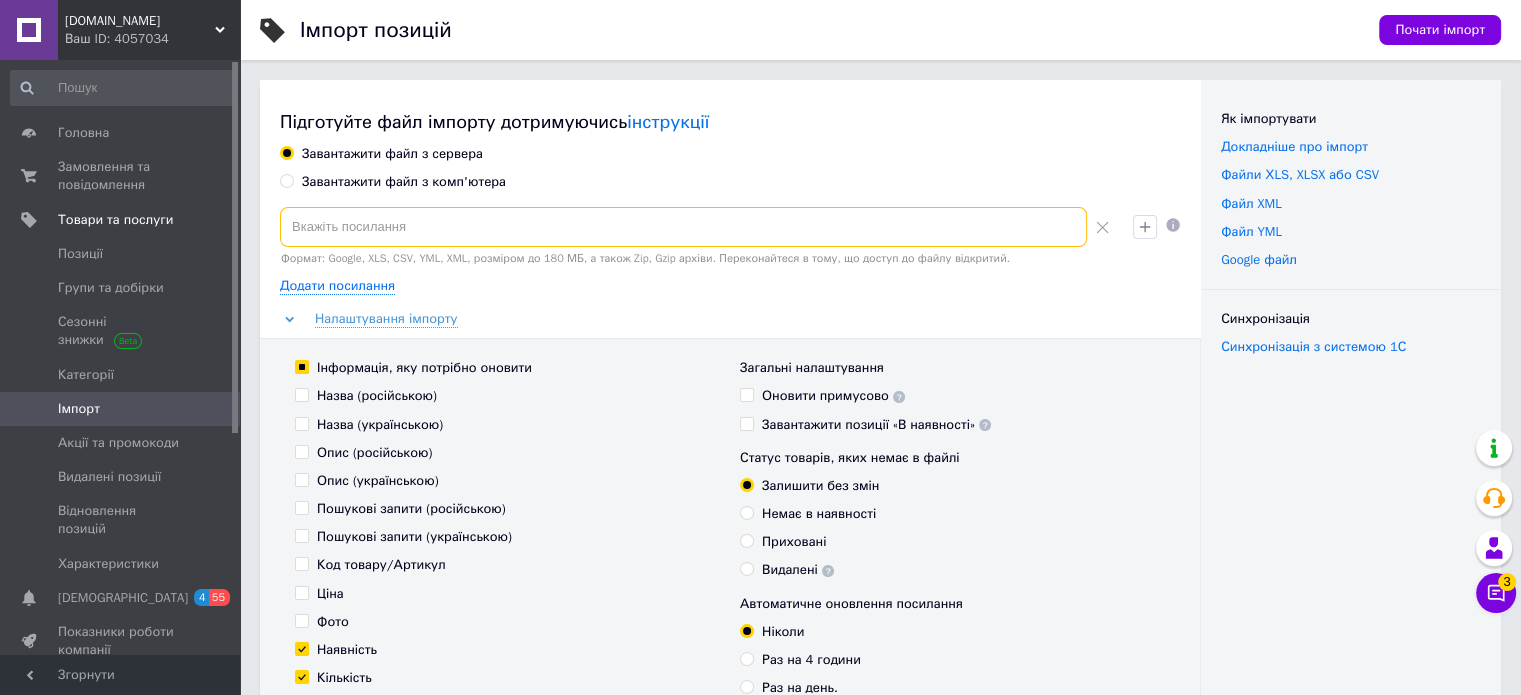 click at bounding box center [683, 227] 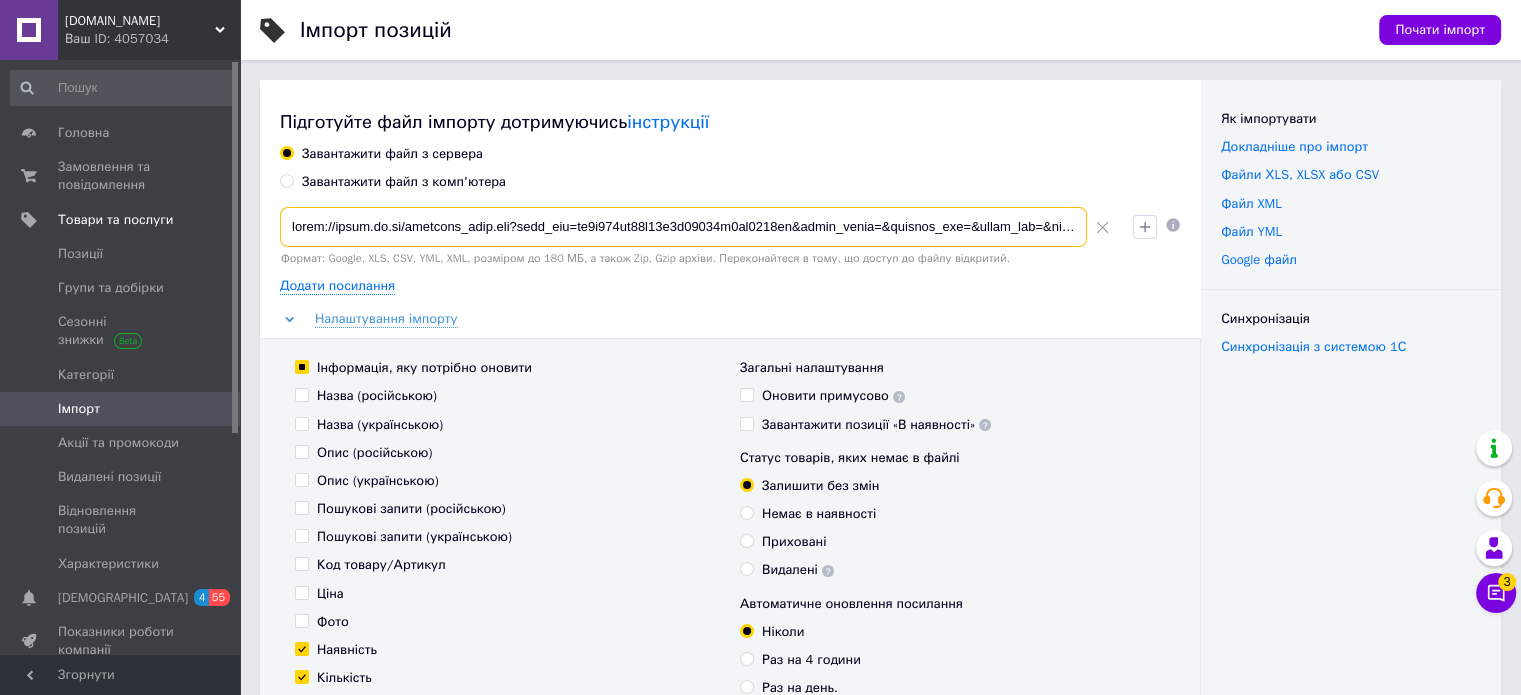 scroll, scrollTop: 0, scrollLeft: 46204, axis: horizontal 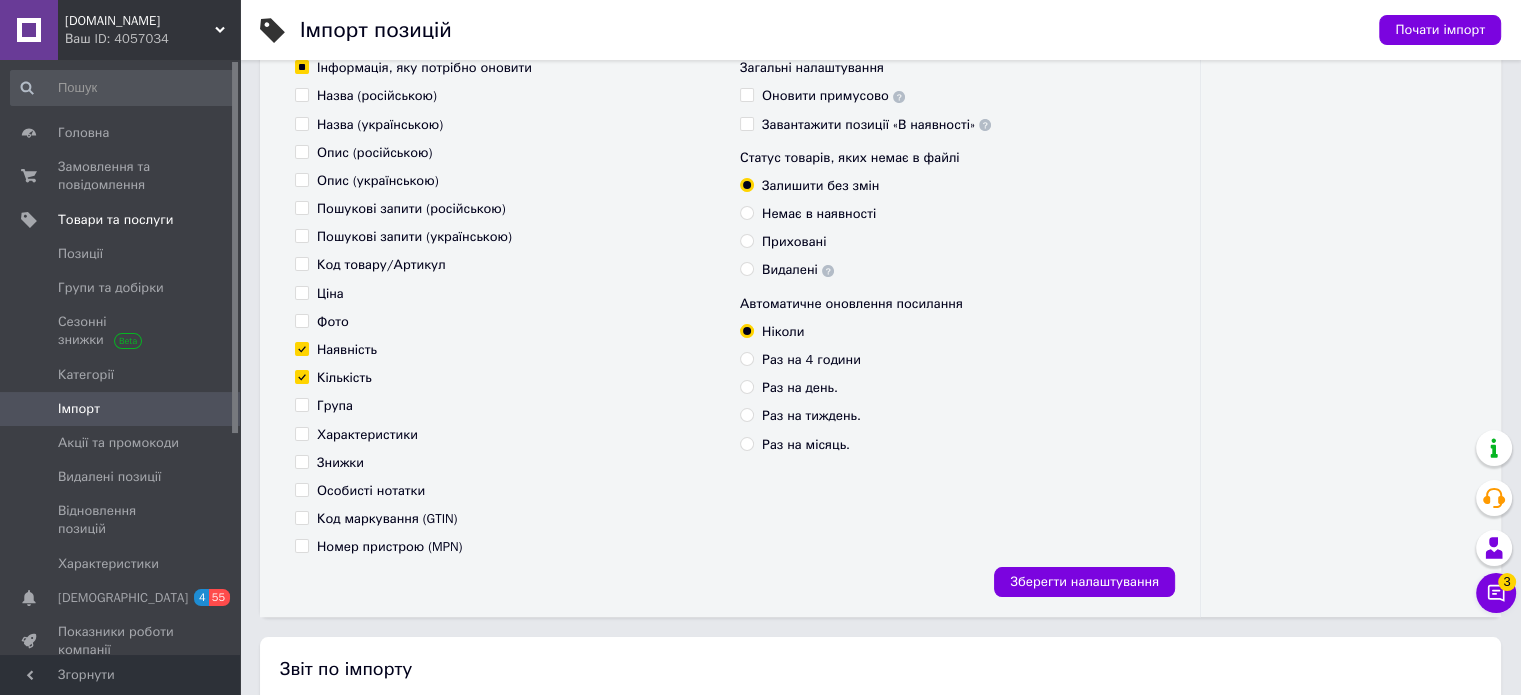 type on "[URL][DOMAIN_NAME].." 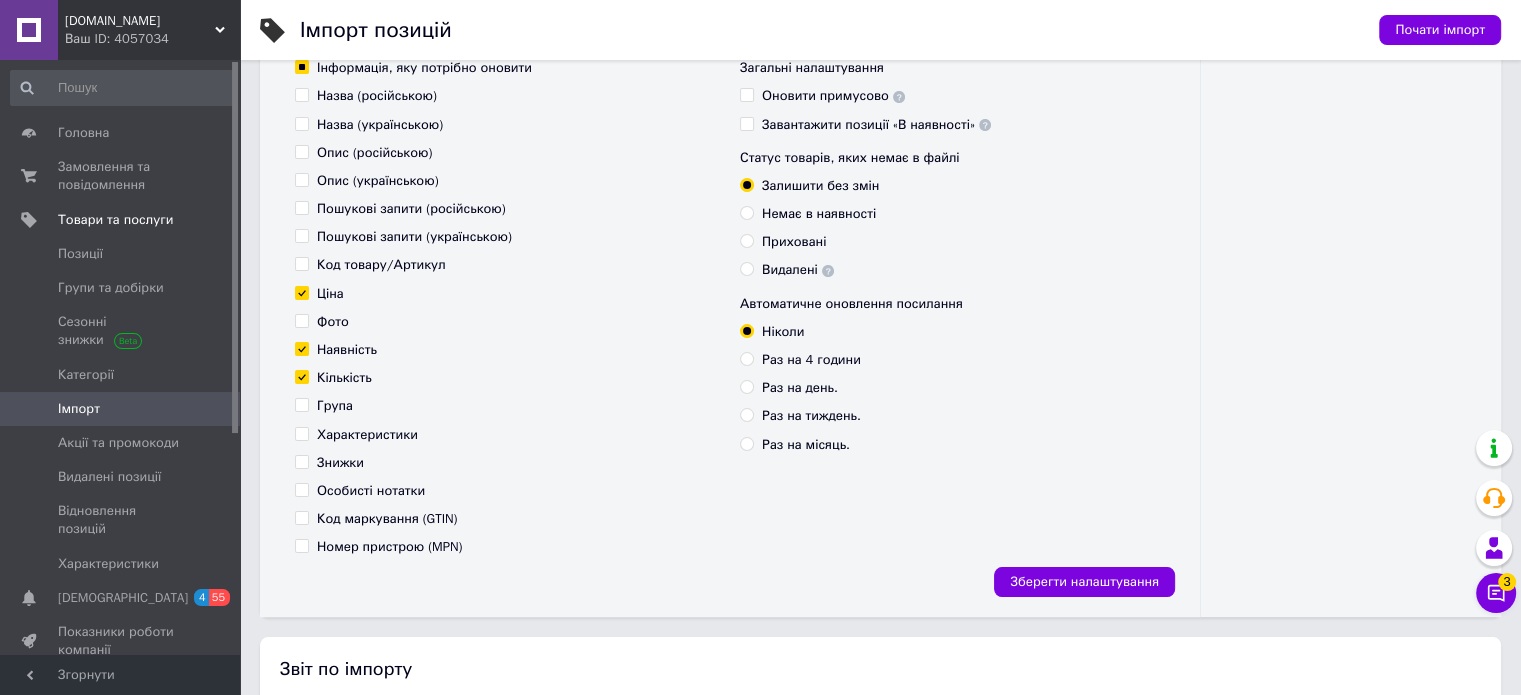 checkbox on "true" 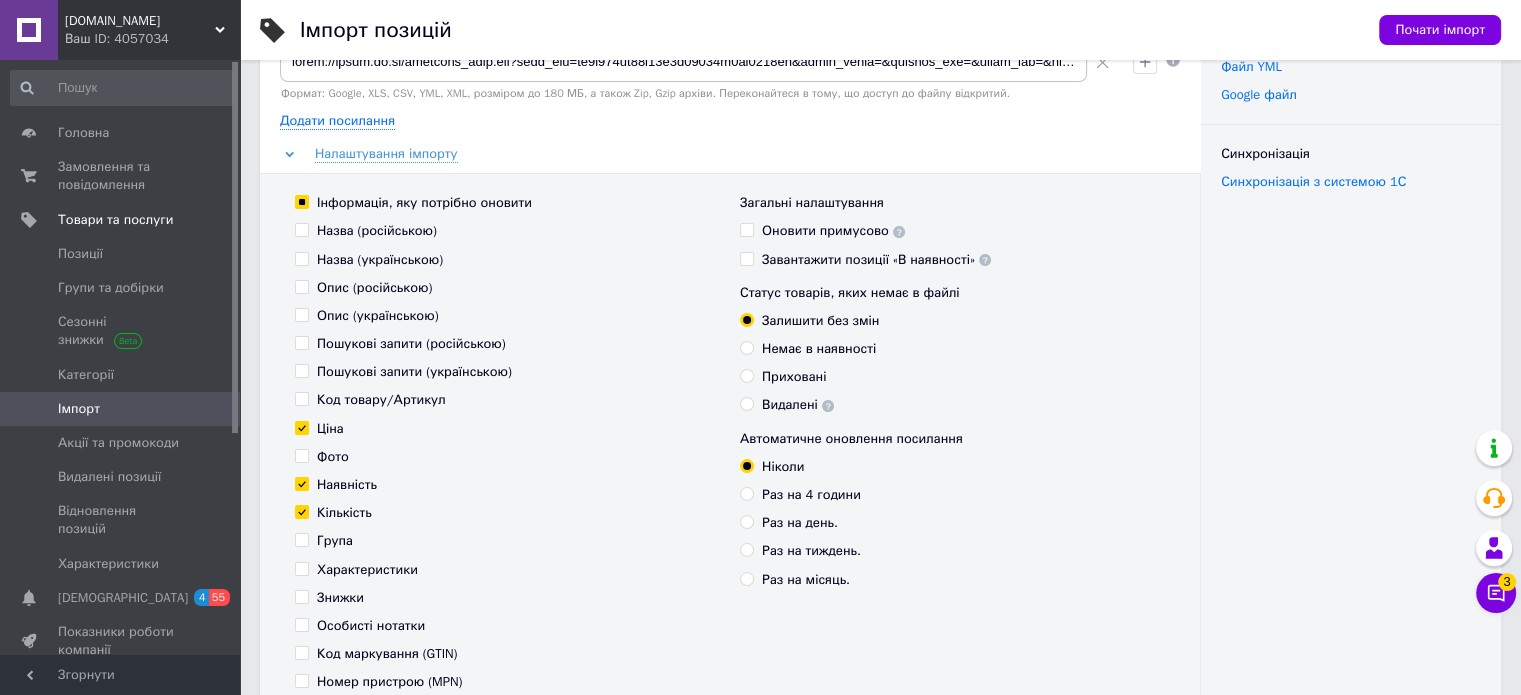 scroll, scrollTop: 200, scrollLeft: 0, axis: vertical 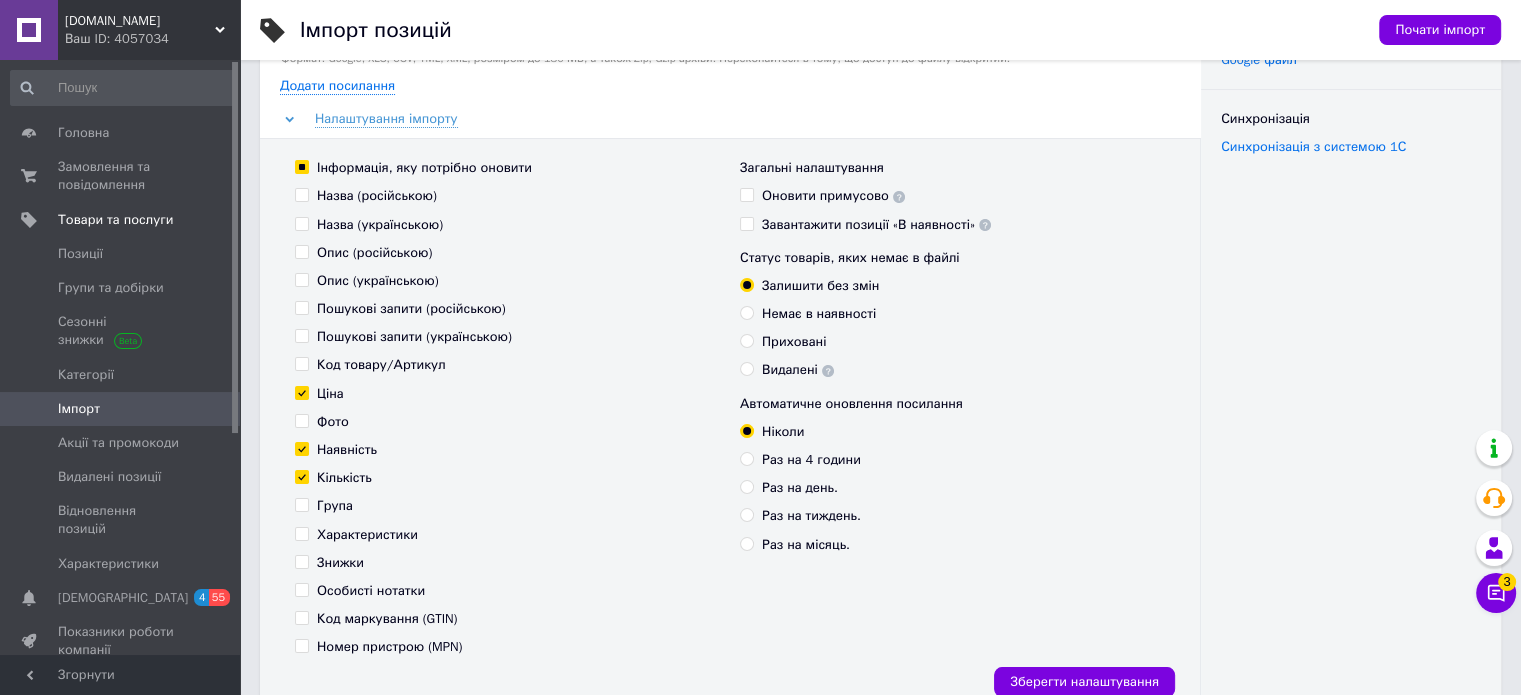 click on "Раз на день." at bounding box center (800, 488) 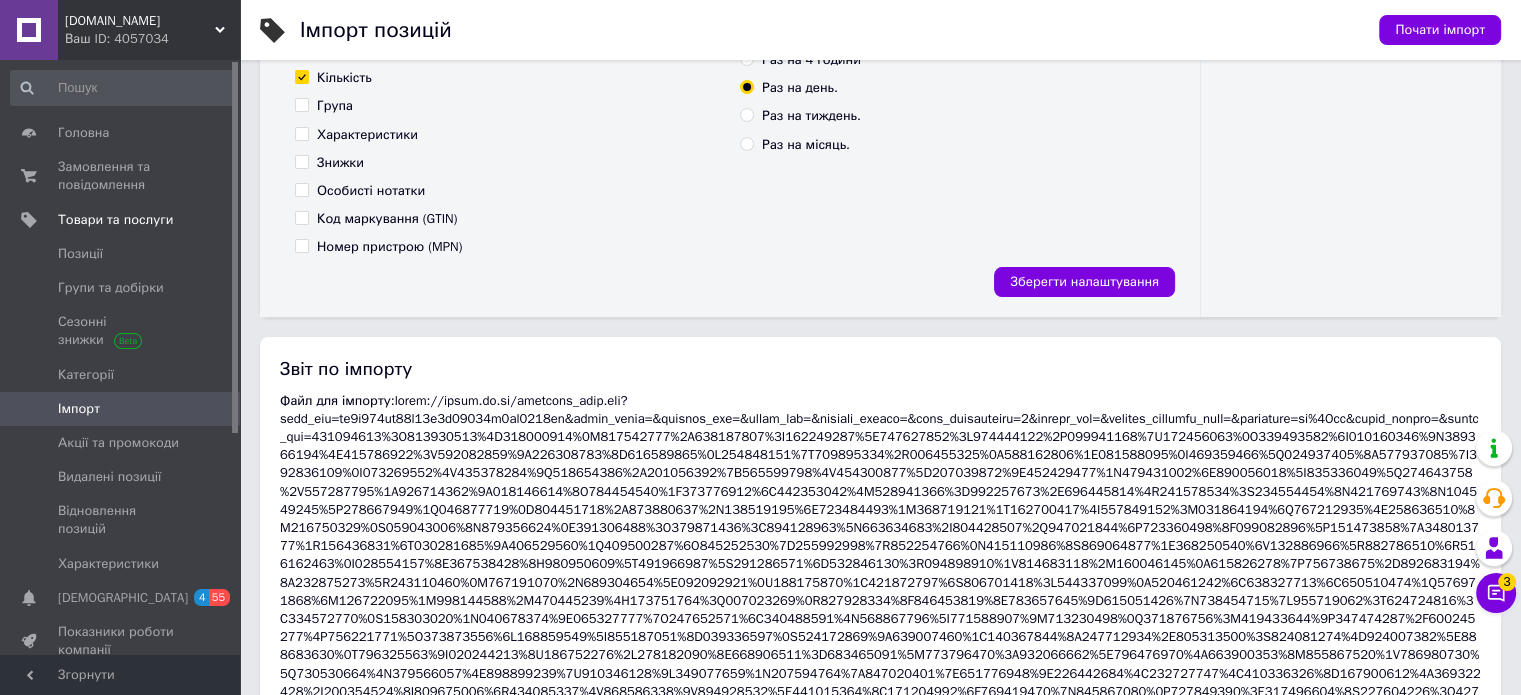 scroll, scrollTop: 0, scrollLeft: 0, axis: both 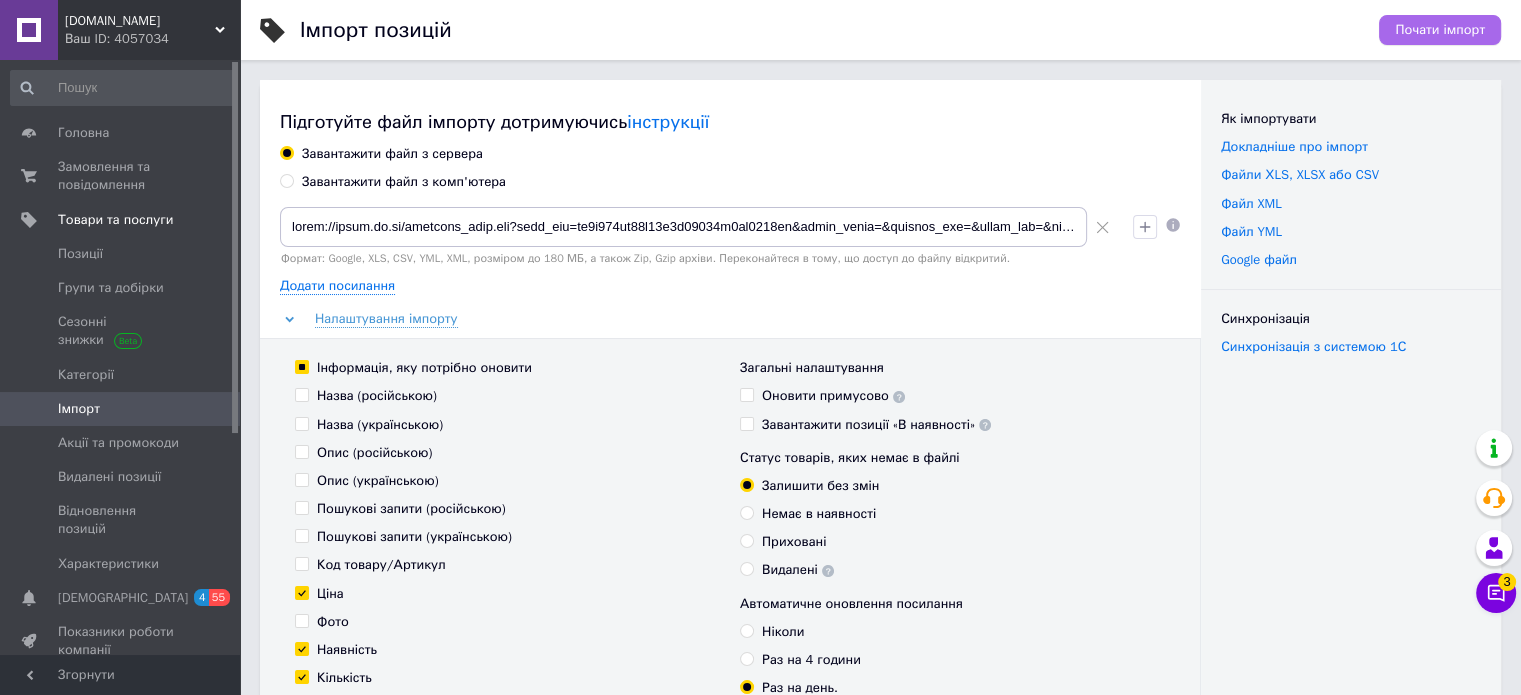 click on "Почати імпорт" at bounding box center [1440, 30] 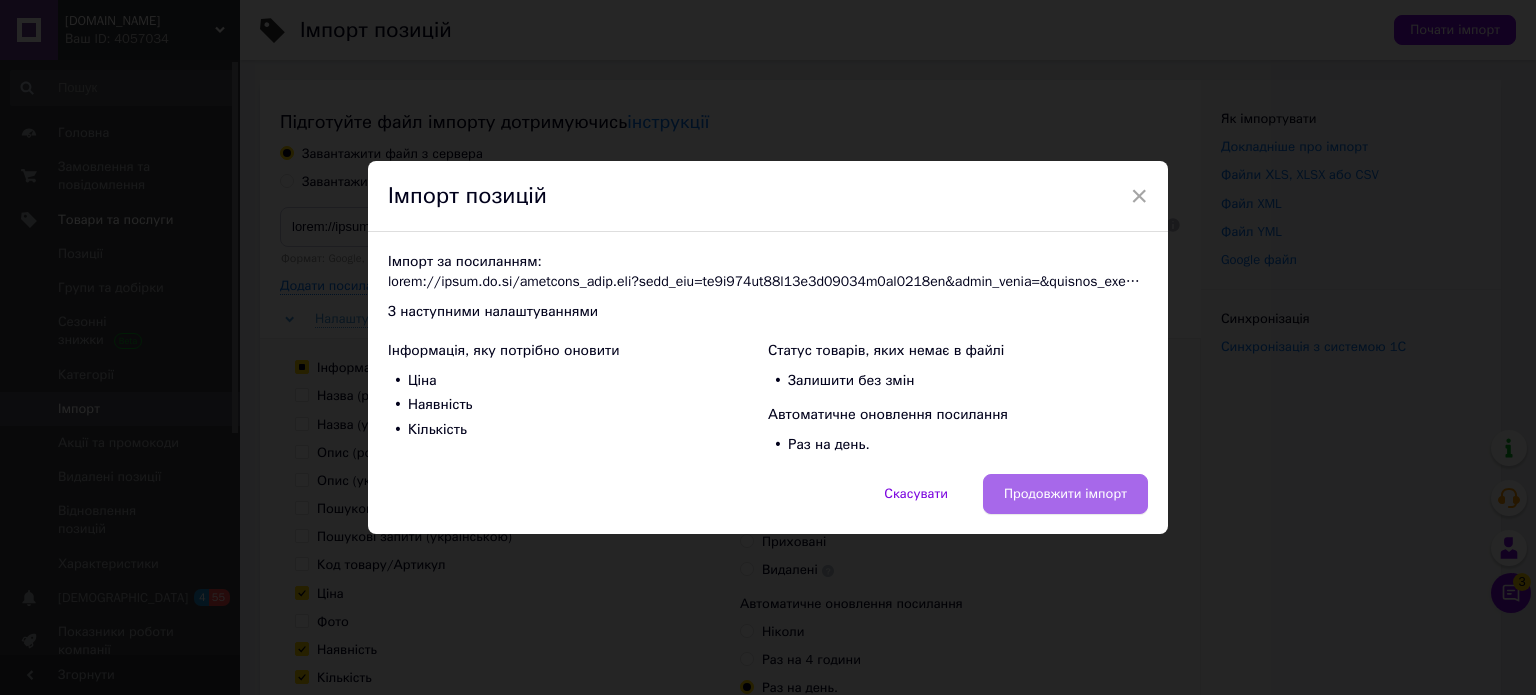 click on "Продовжити імпорт" at bounding box center [1065, 494] 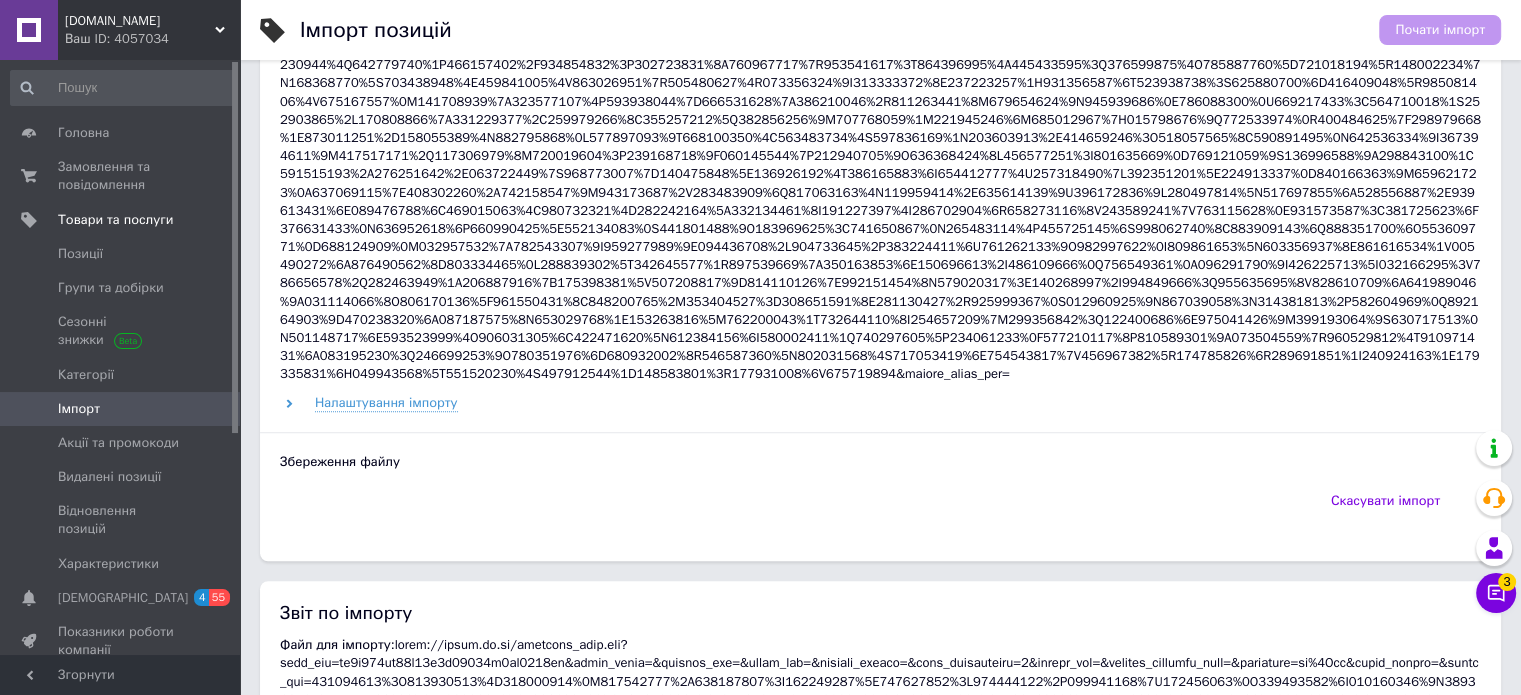 scroll, scrollTop: 1500, scrollLeft: 0, axis: vertical 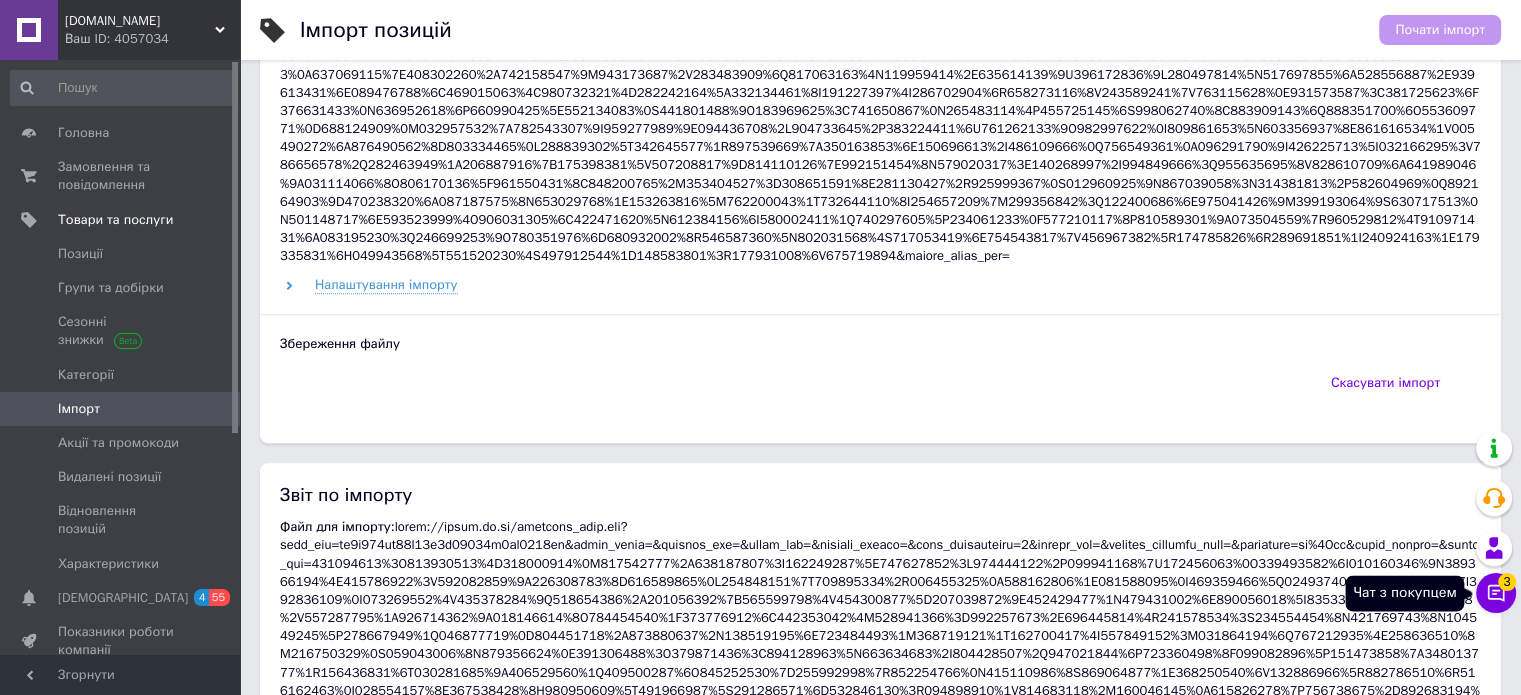 click on "Чат з покупцем 3" at bounding box center (1496, 593) 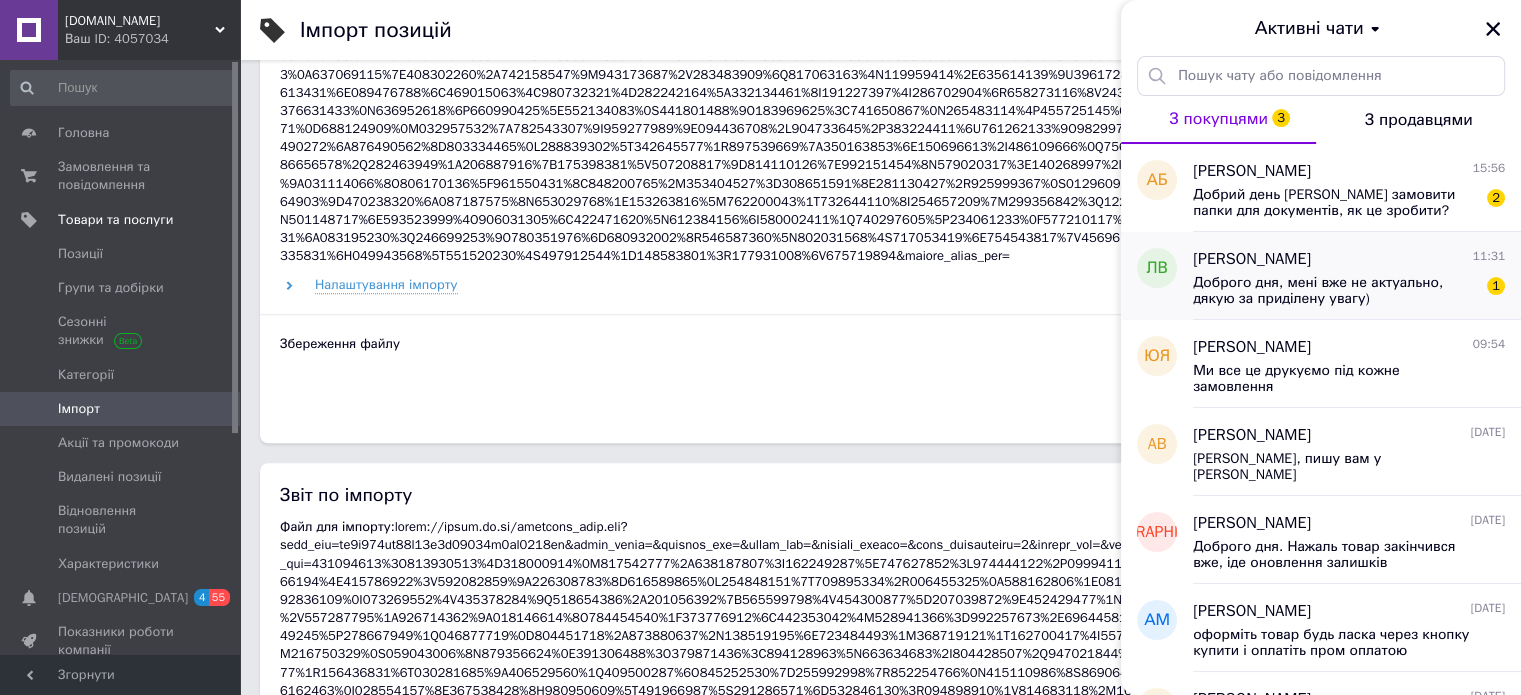 click on "Доброго дня, мені вже не актуально, дякую за приділену увагу)" at bounding box center [1335, 291] 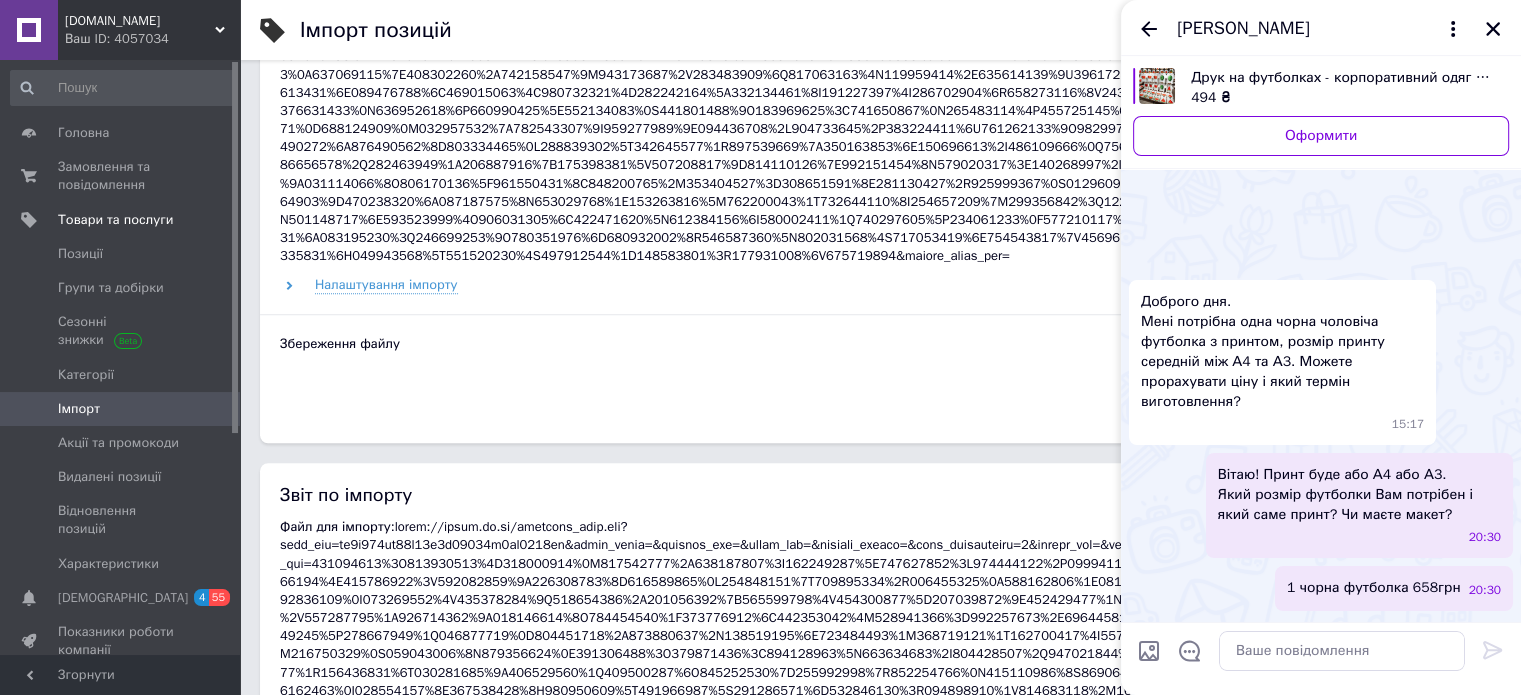 scroll, scrollTop: 292, scrollLeft: 0, axis: vertical 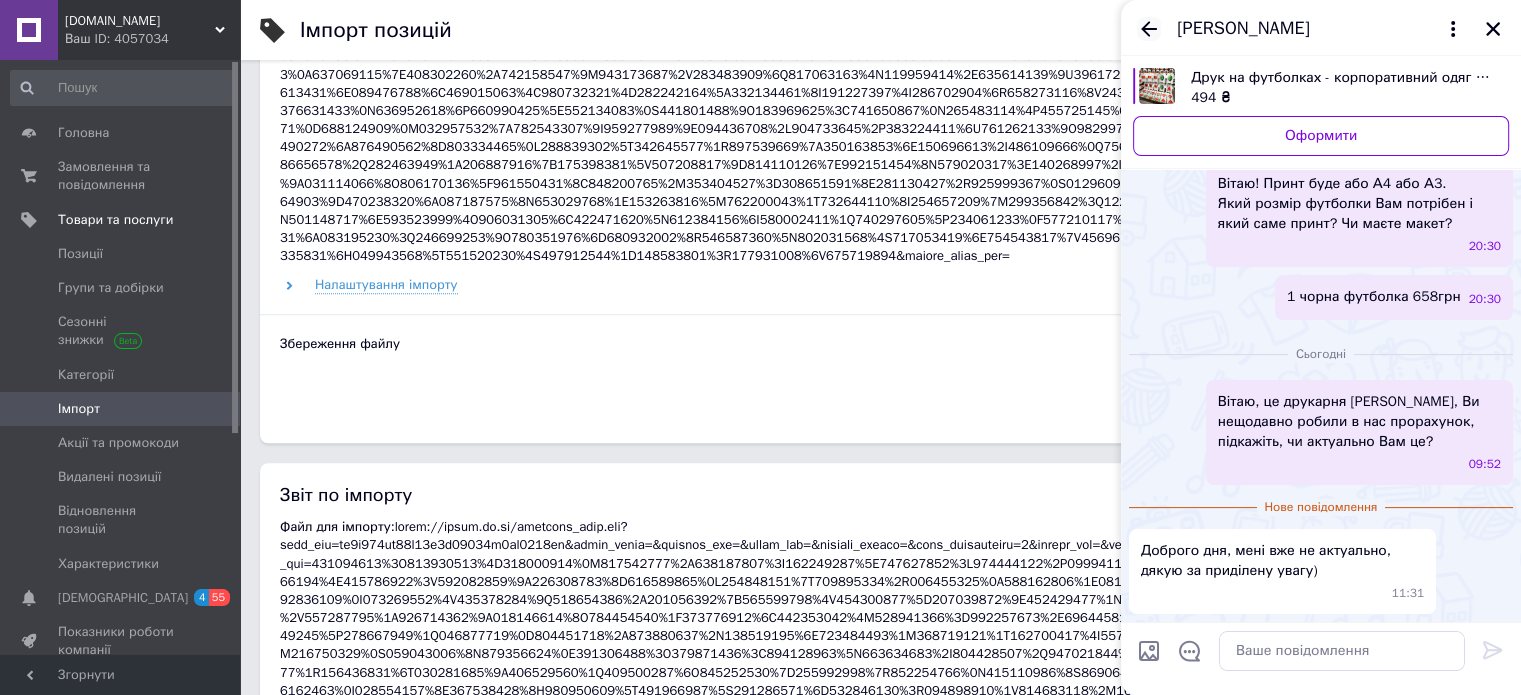 click 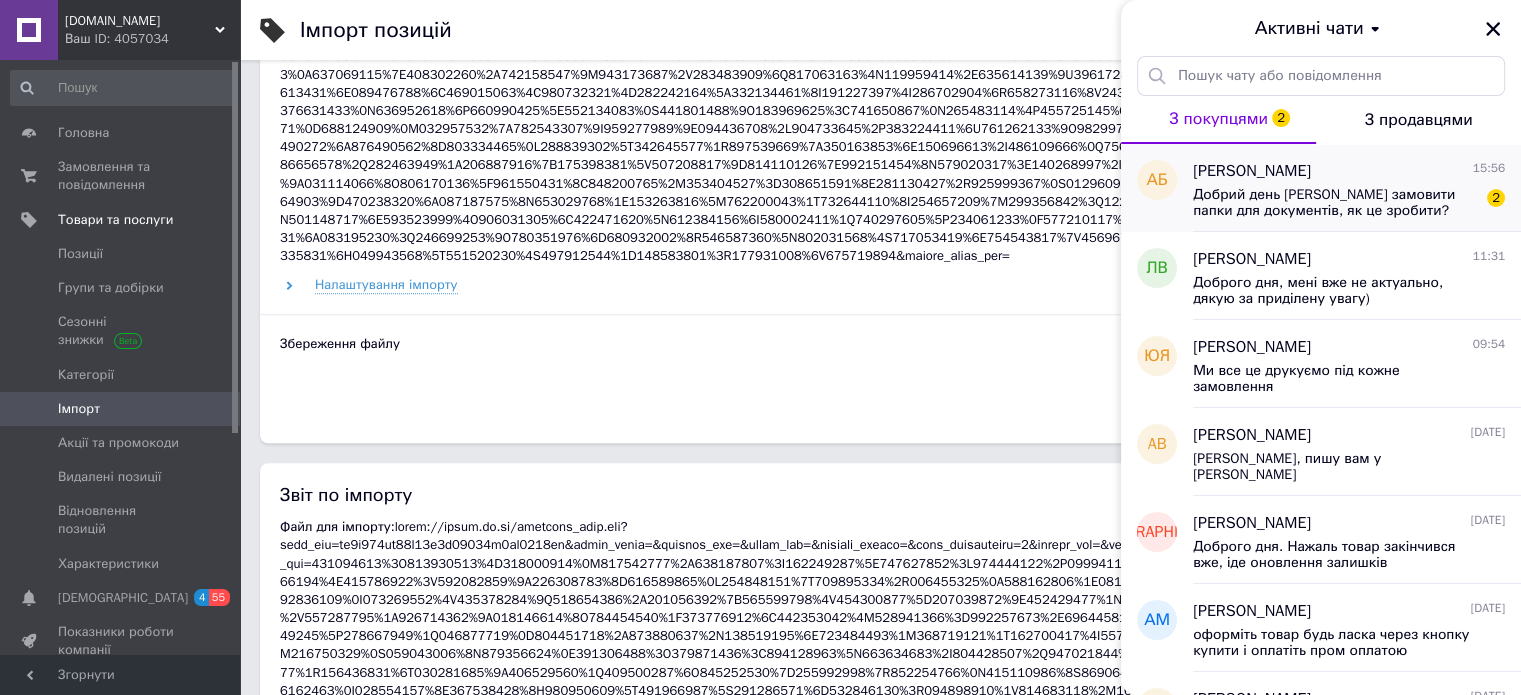 click on "Добрий день
[PERSON_NAME] замовити папки для документів, як це зробити?" at bounding box center (1335, 203) 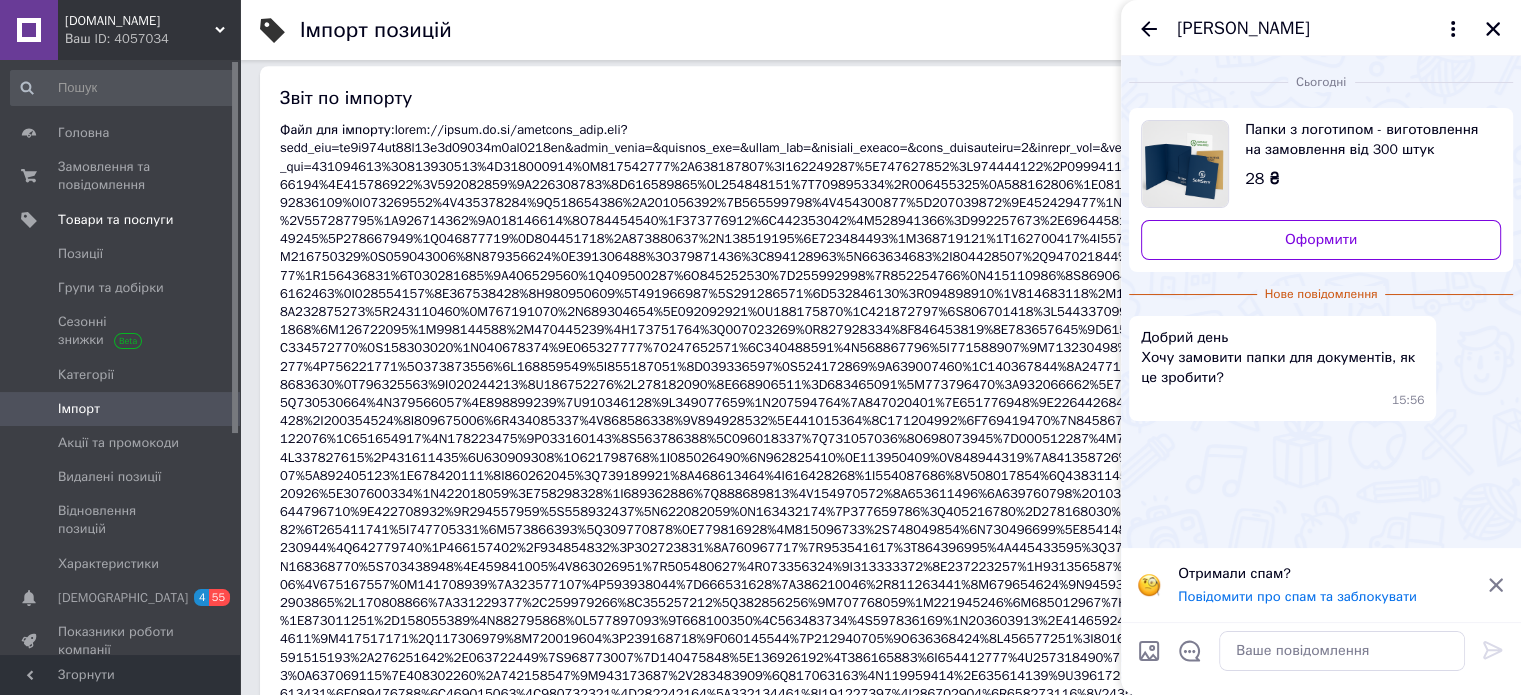 scroll, scrollTop: 2000, scrollLeft: 0, axis: vertical 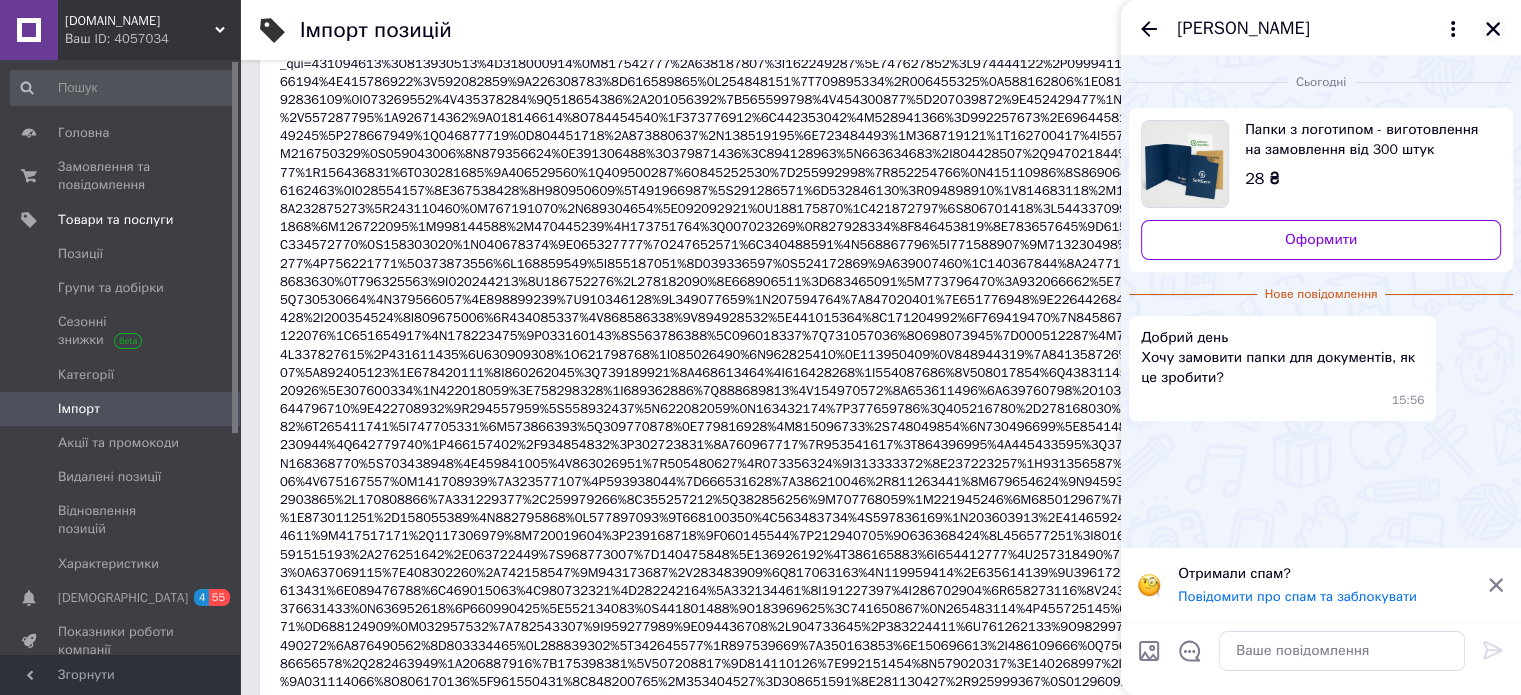 click 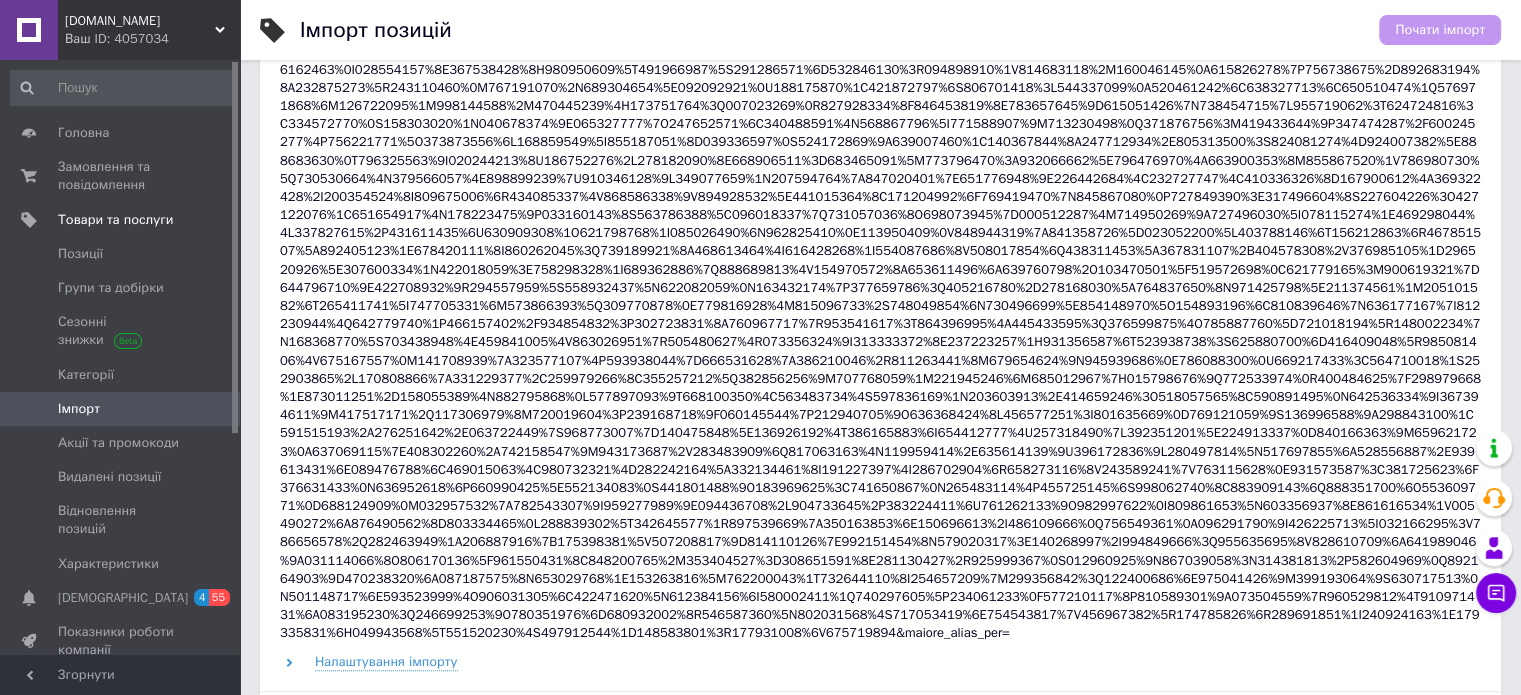 scroll, scrollTop: 1300, scrollLeft: 0, axis: vertical 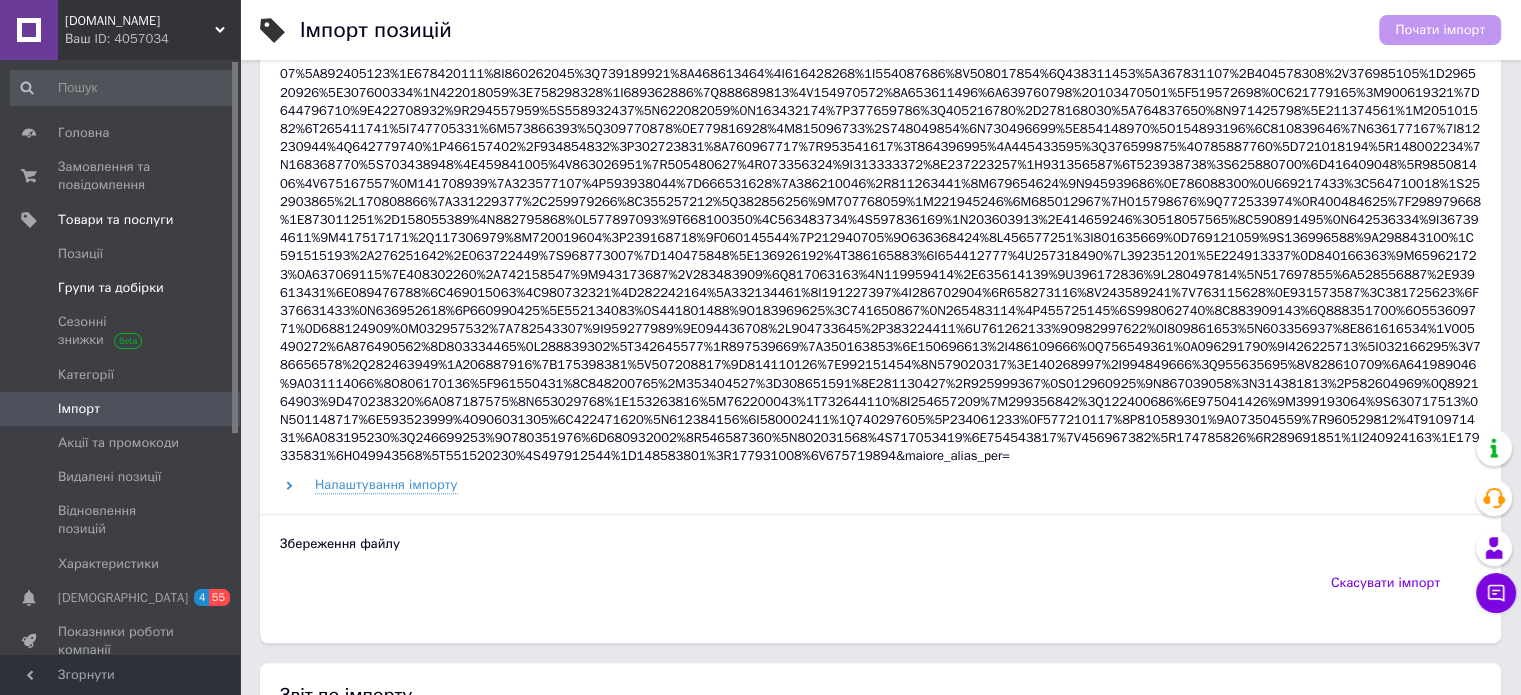 click on "Групи та добірки" at bounding box center (123, 288) 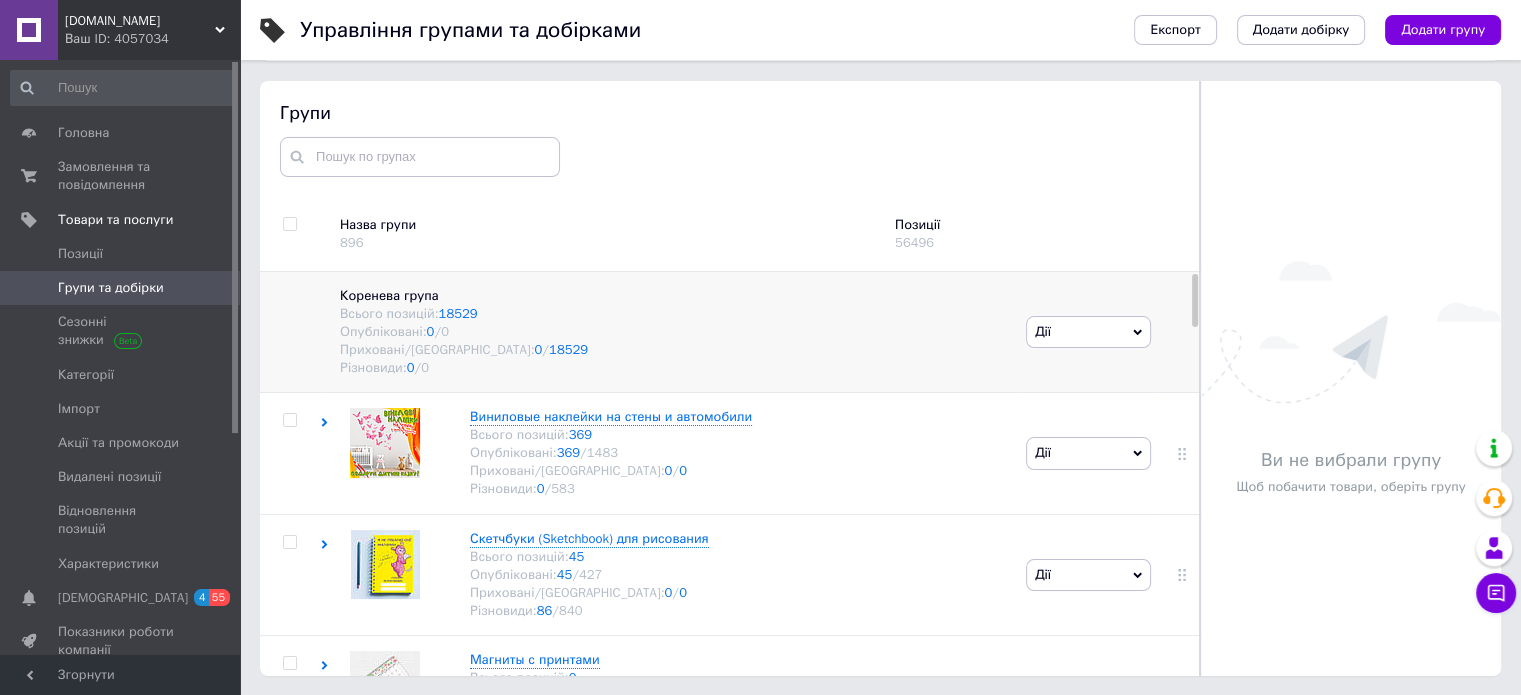 scroll, scrollTop: 113, scrollLeft: 0, axis: vertical 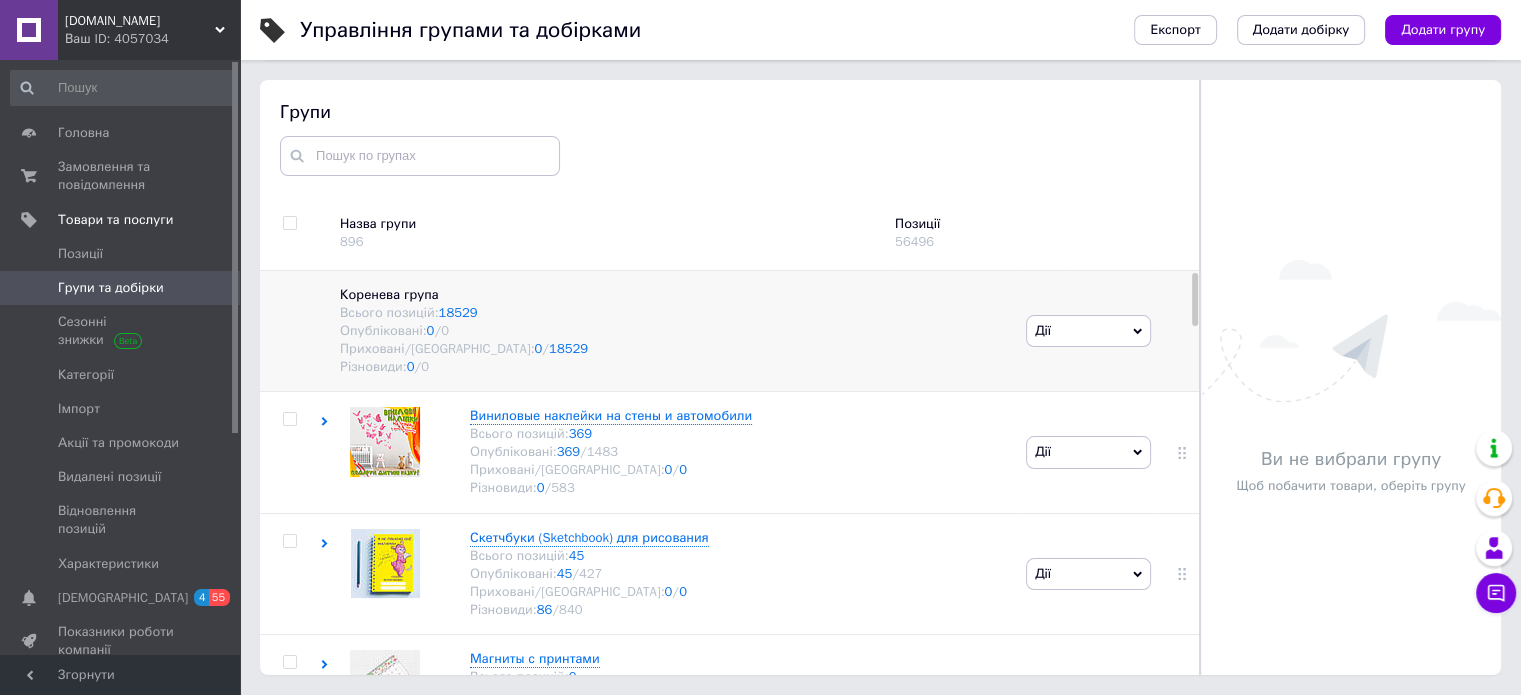 click on "Всього позицій:  18529" at bounding box center (673, 313) 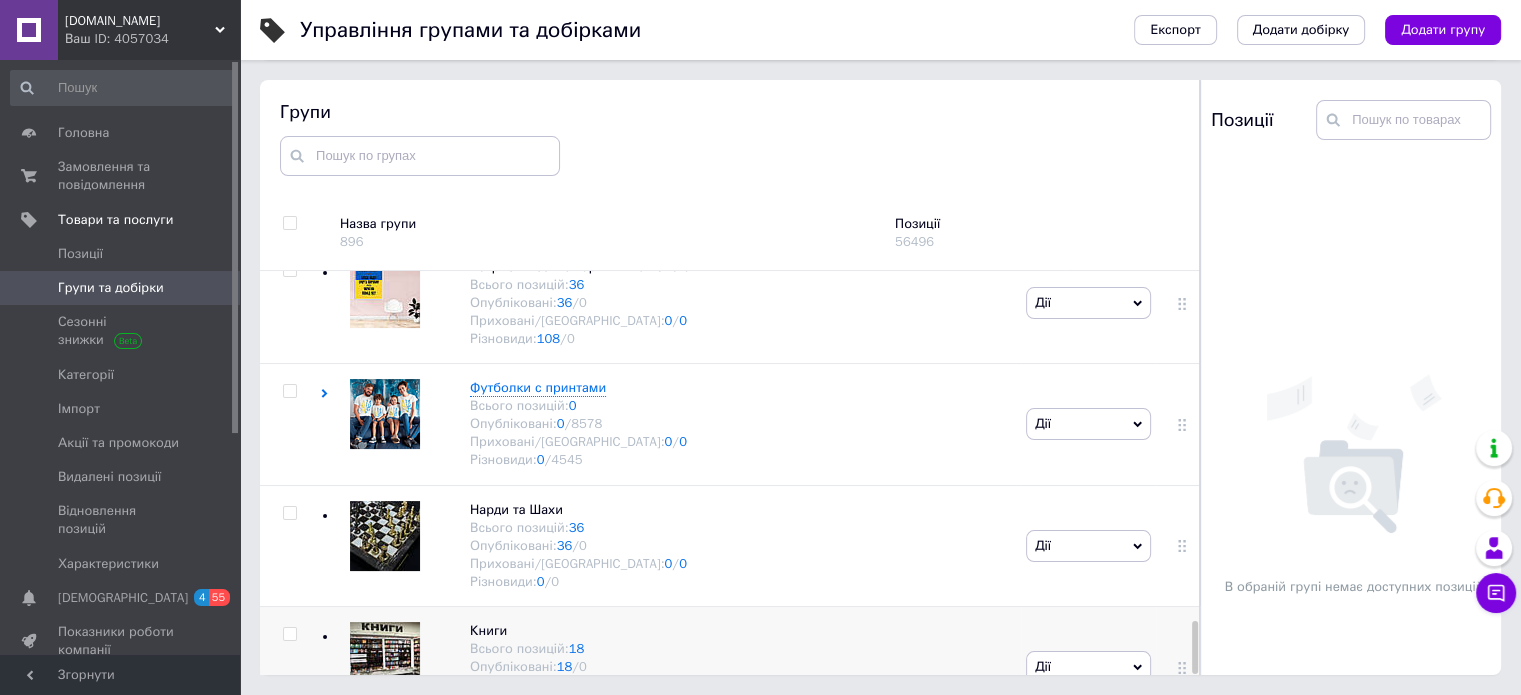 scroll, scrollTop: 2712, scrollLeft: 0, axis: vertical 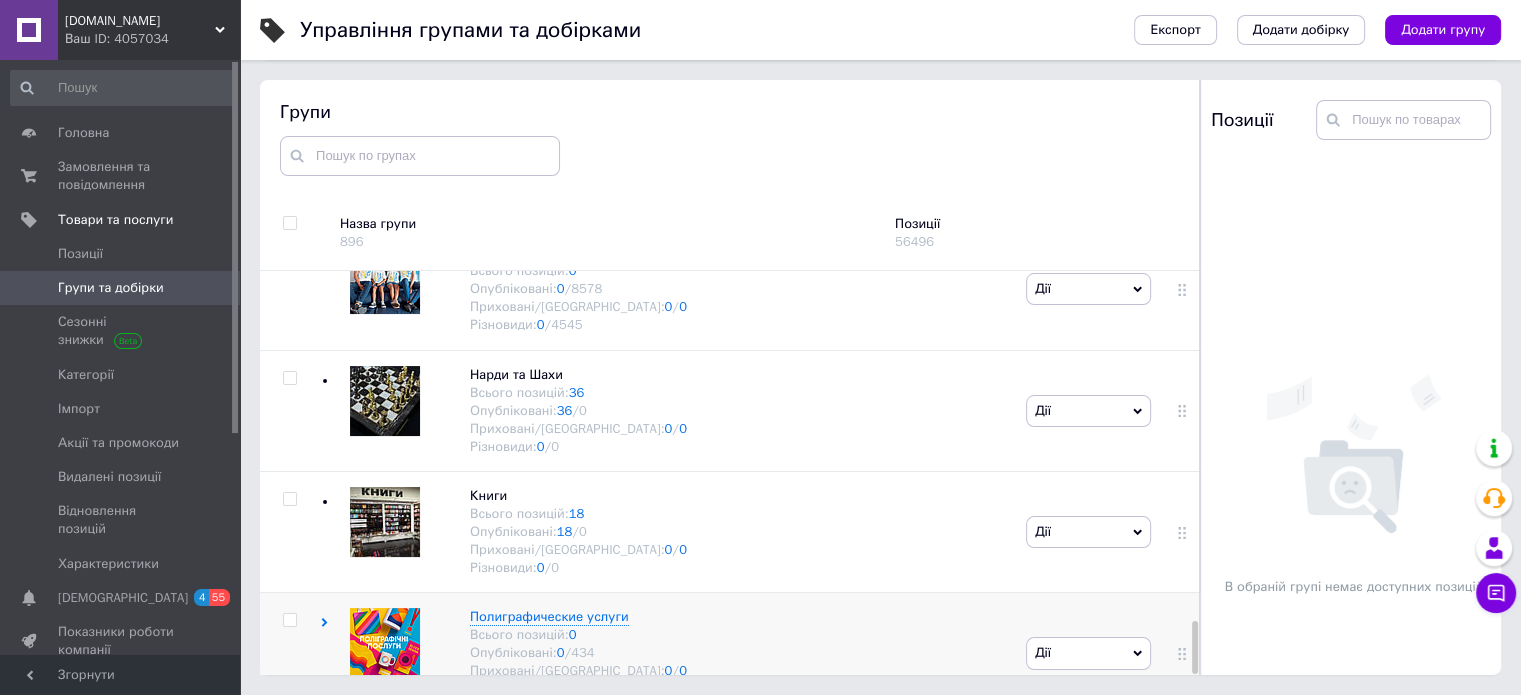 click 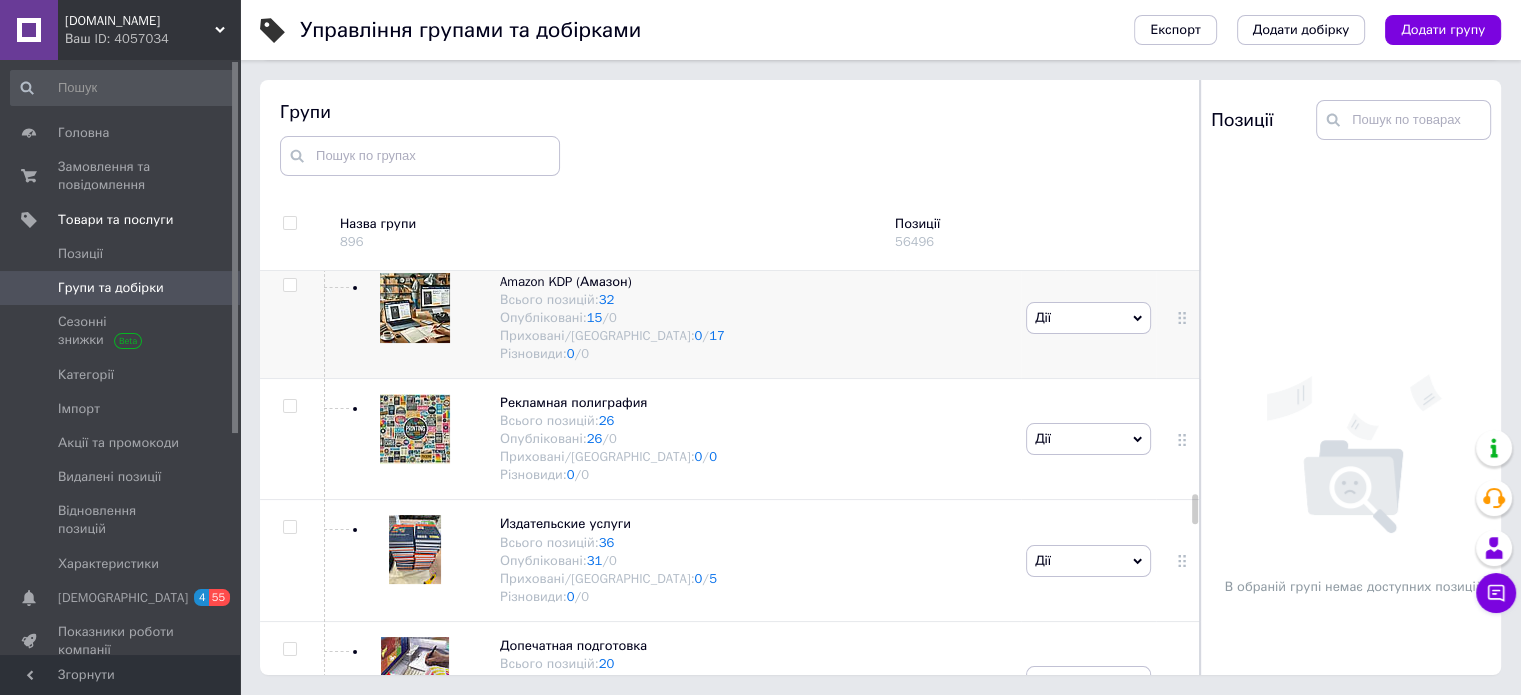 scroll, scrollTop: 3212, scrollLeft: 0, axis: vertical 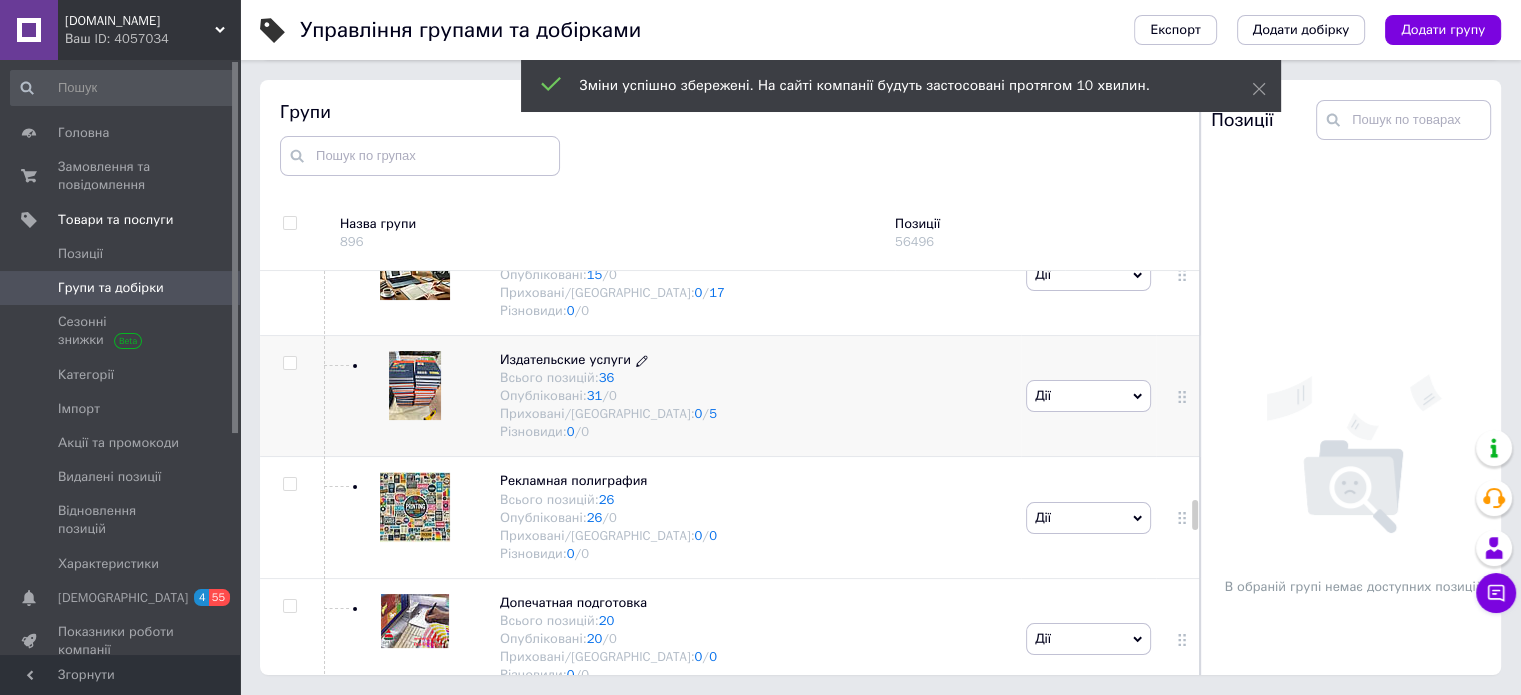 click 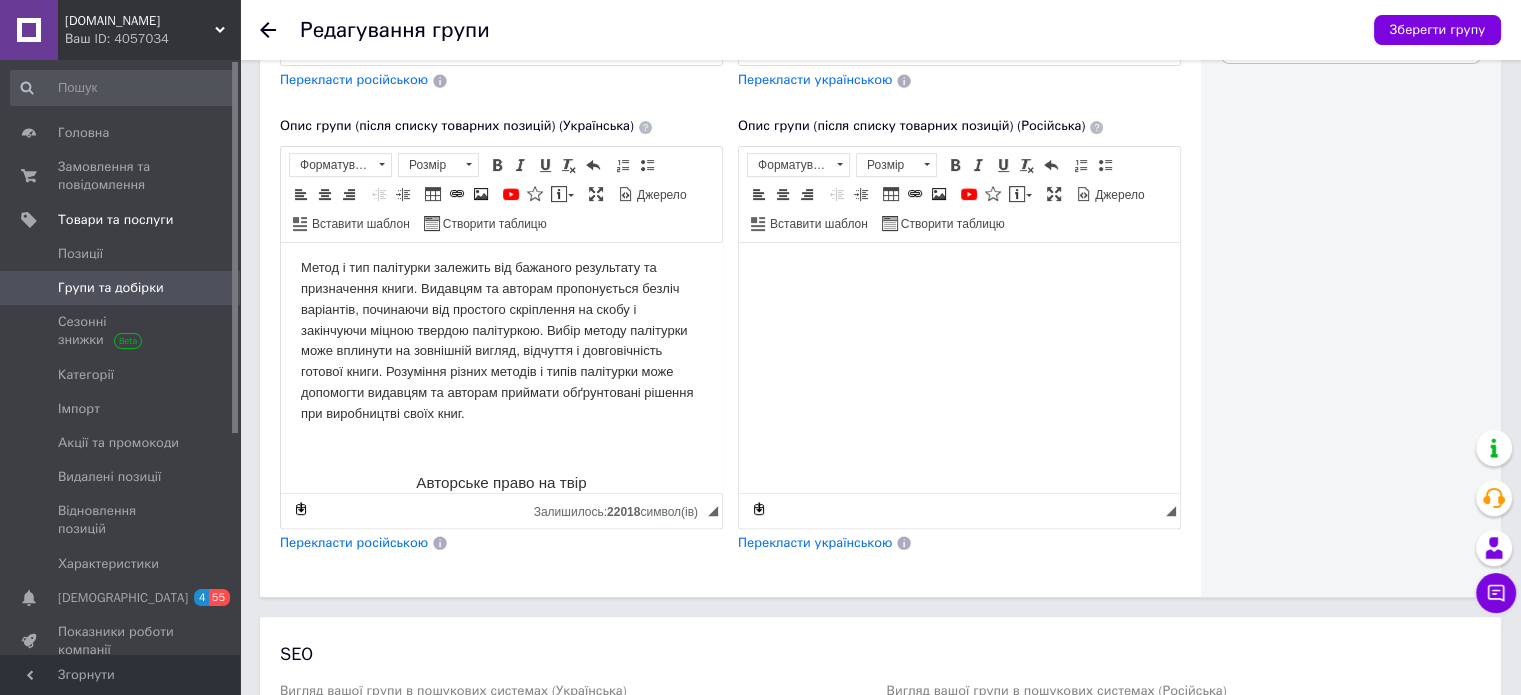 scroll, scrollTop: 13000, scrollLeft: 0, axis: vertical 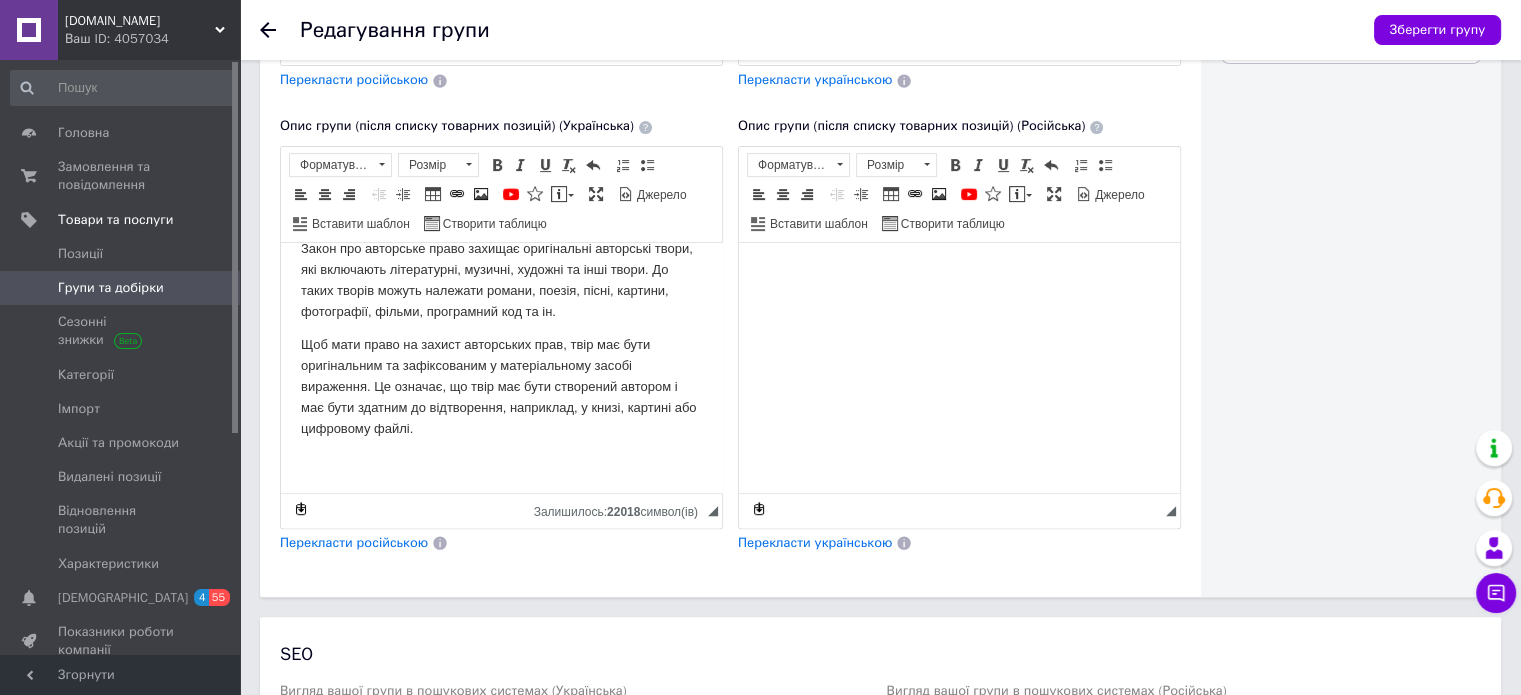 click on "Метод і тип палітурки залежить від бажаного результату та призначення книги. Видавцям та авторам пропонується безліч варіантів, починаючи від простого скріплення на скобу і закінчуючи міцною твердою палітуркою. Вибір методу палітурки може вплинути на зовнішній вигляд, відчуття і довговічність готової книги. Розуміння різних методів і типів палітурки може допомогти видавцям та авторам приймати обґрунтовані рішення при виробництві своїх книг." at bounding box center [501, -141] 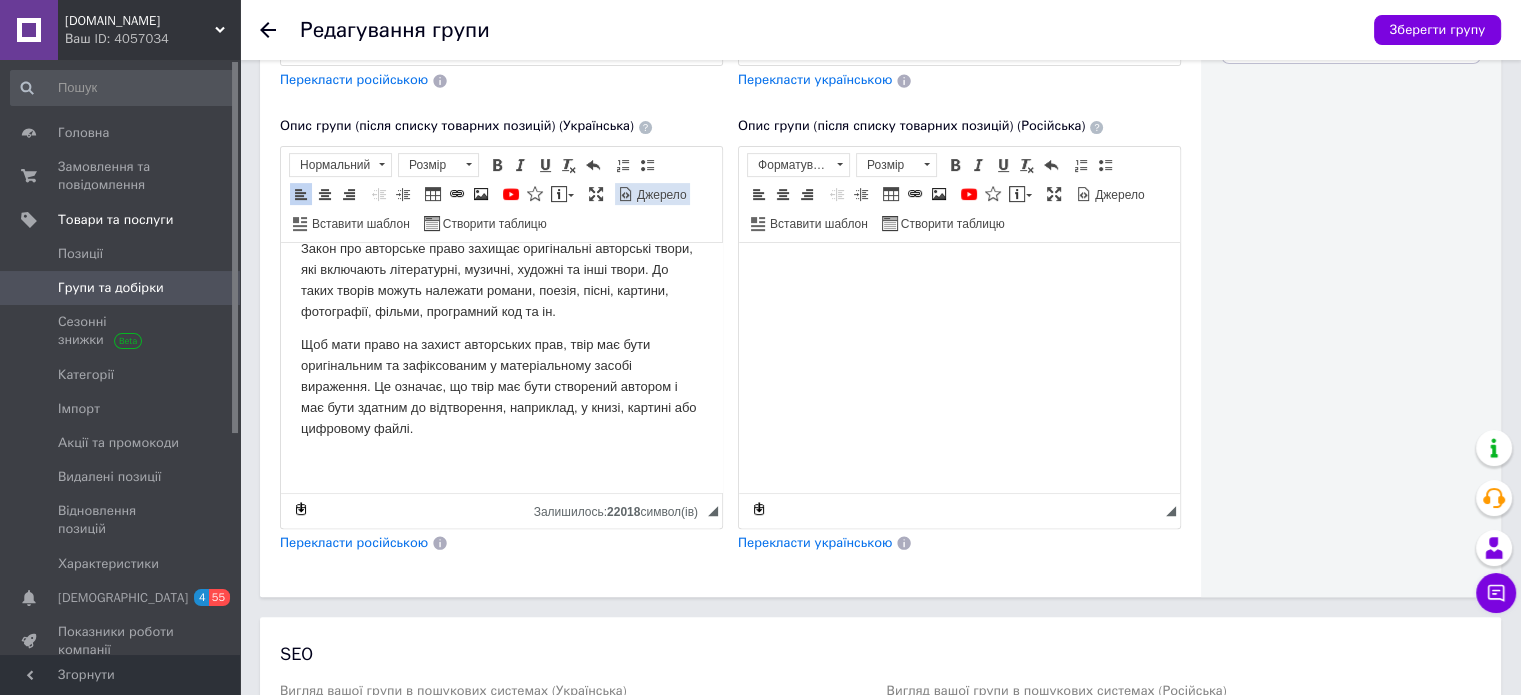 click on "Джерело" at bounding box center (660, 195) 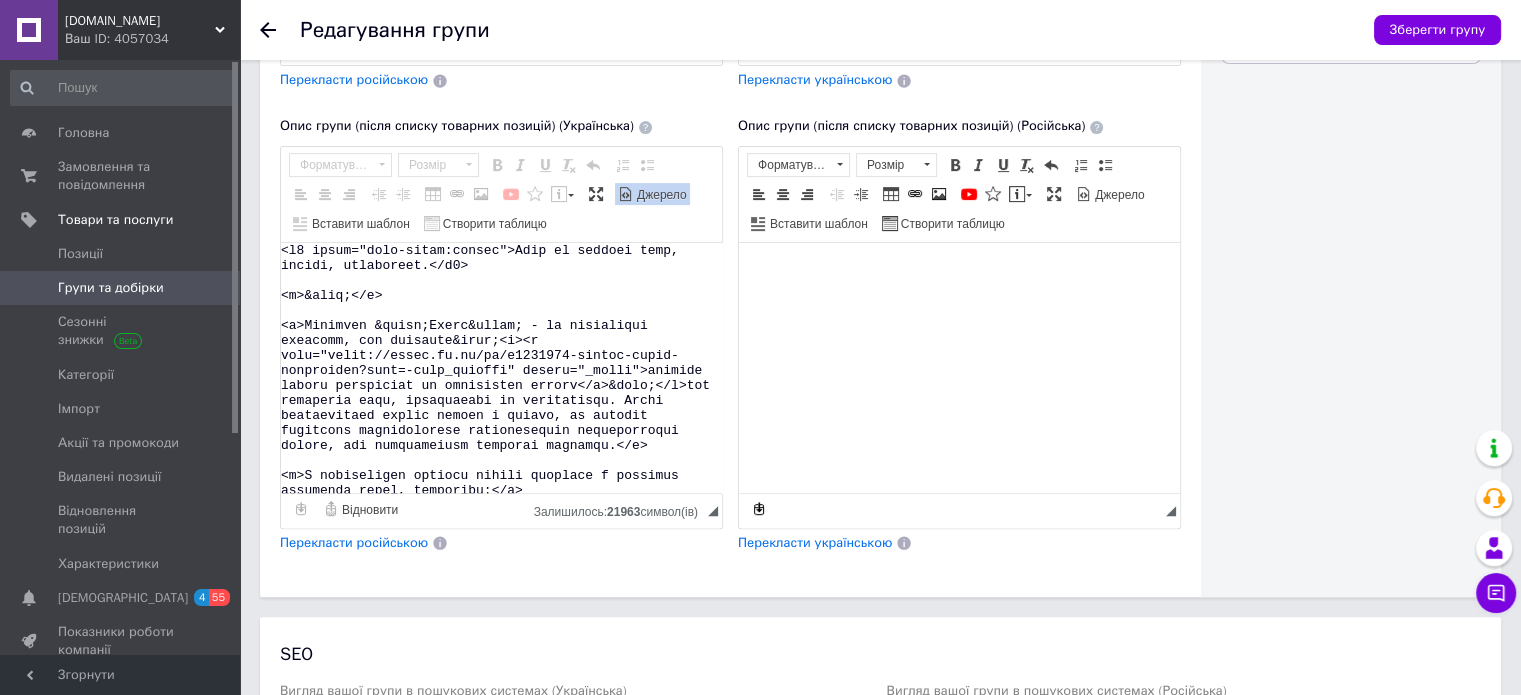 click at bounding box center (501, 368) 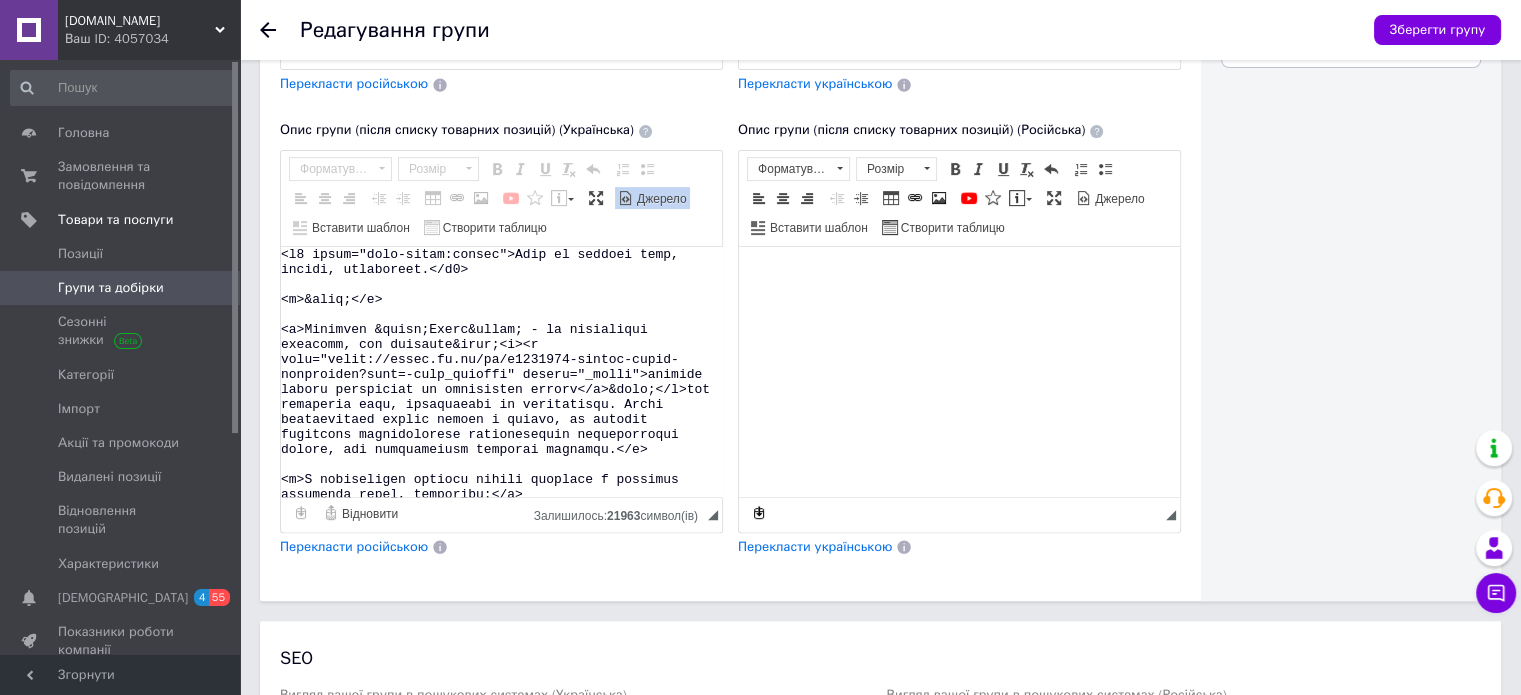scroll, scrollTop: 700, scrollLeft: 0, axis: vertical 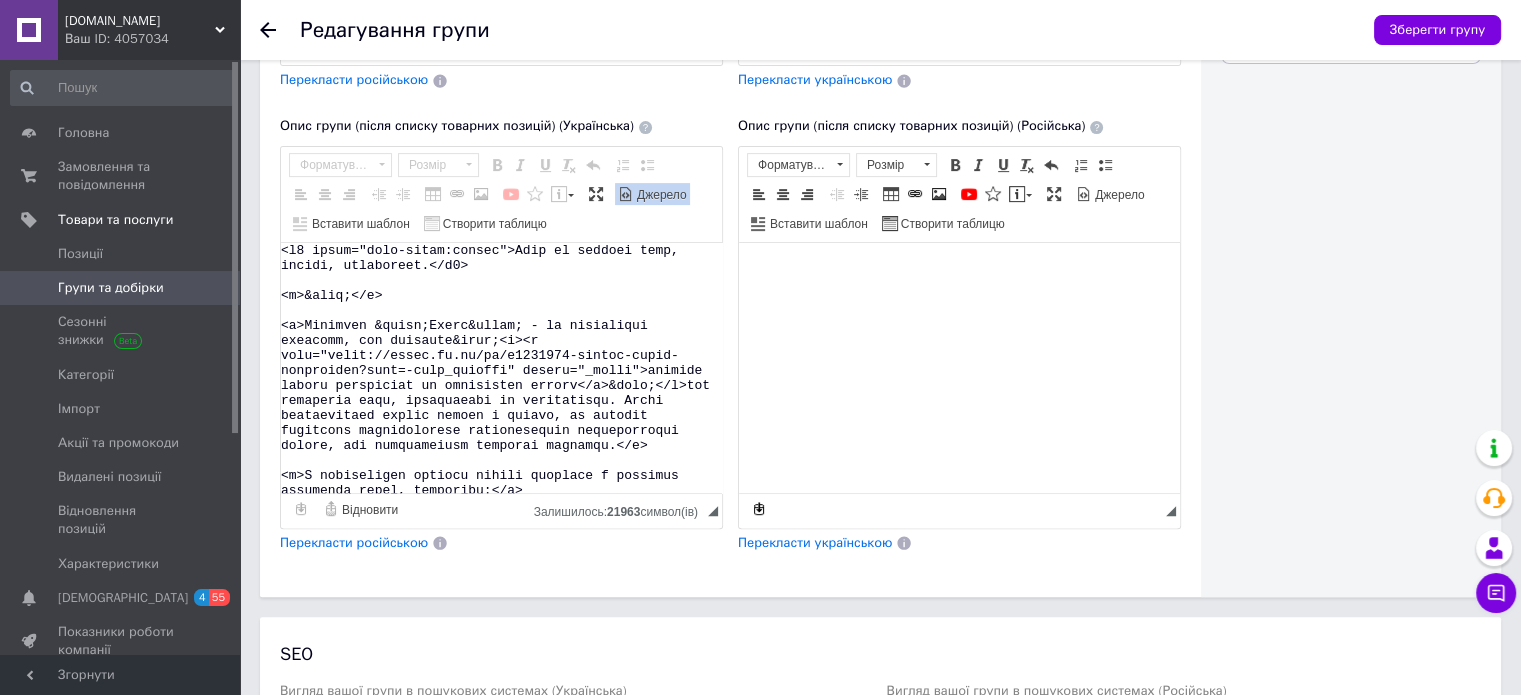 click at bounding box center [501, 368] 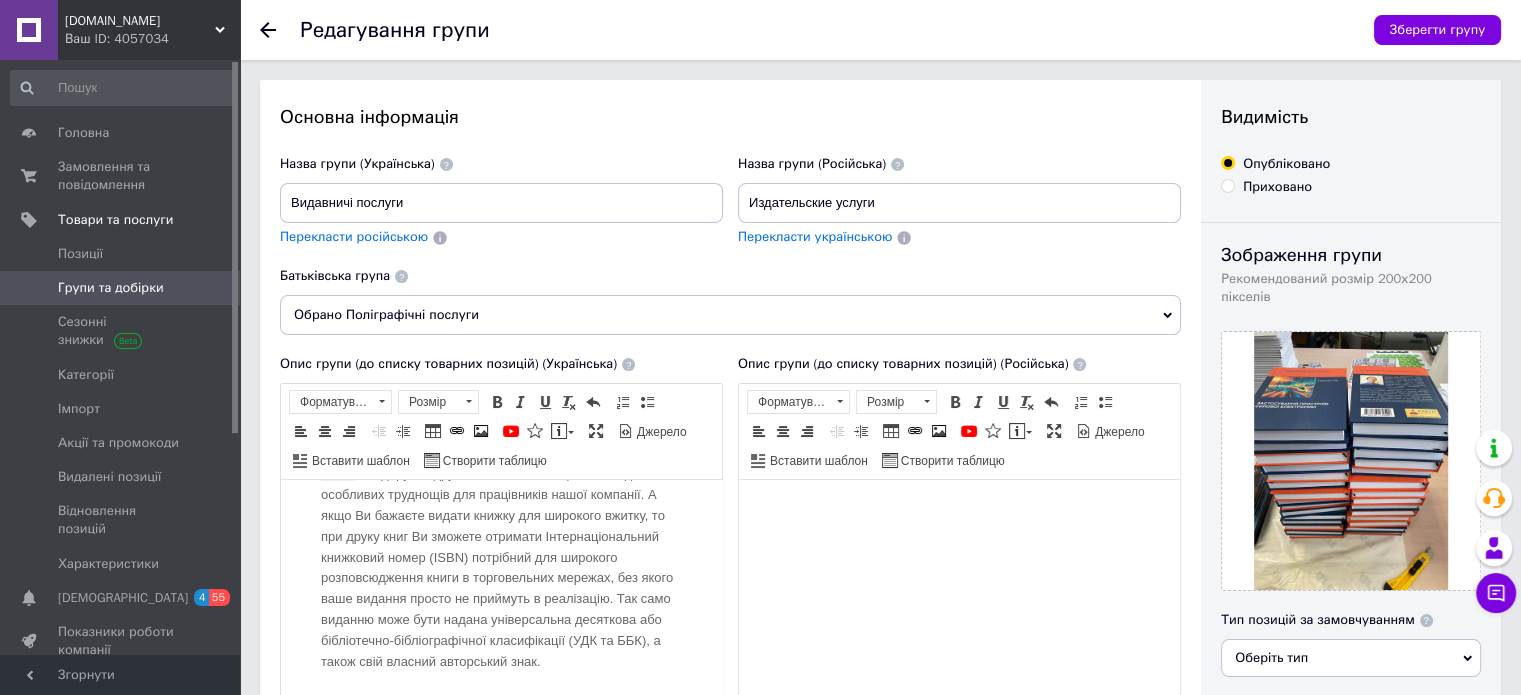 scroll, scrollTop: 700, scrollLeft: 0, axis: vertical 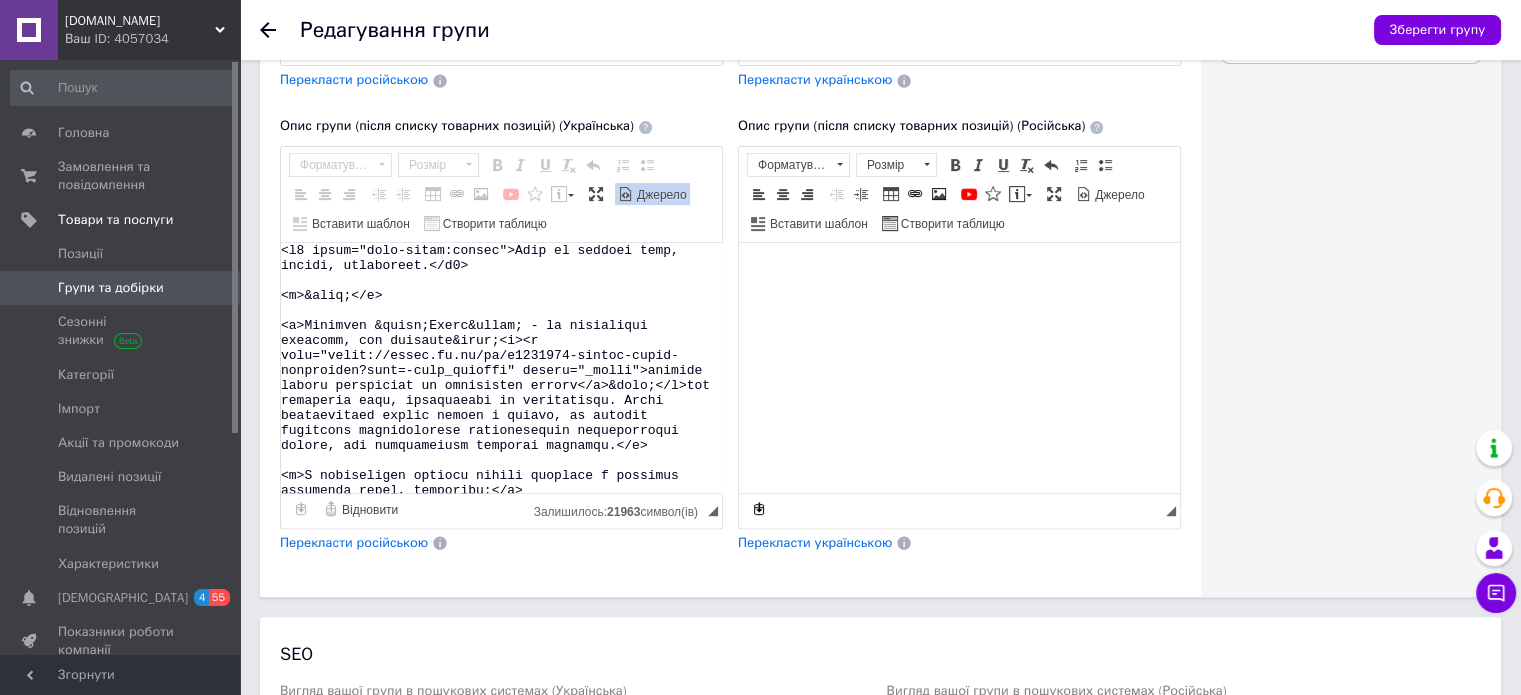 click at bounding box center (959, 272) 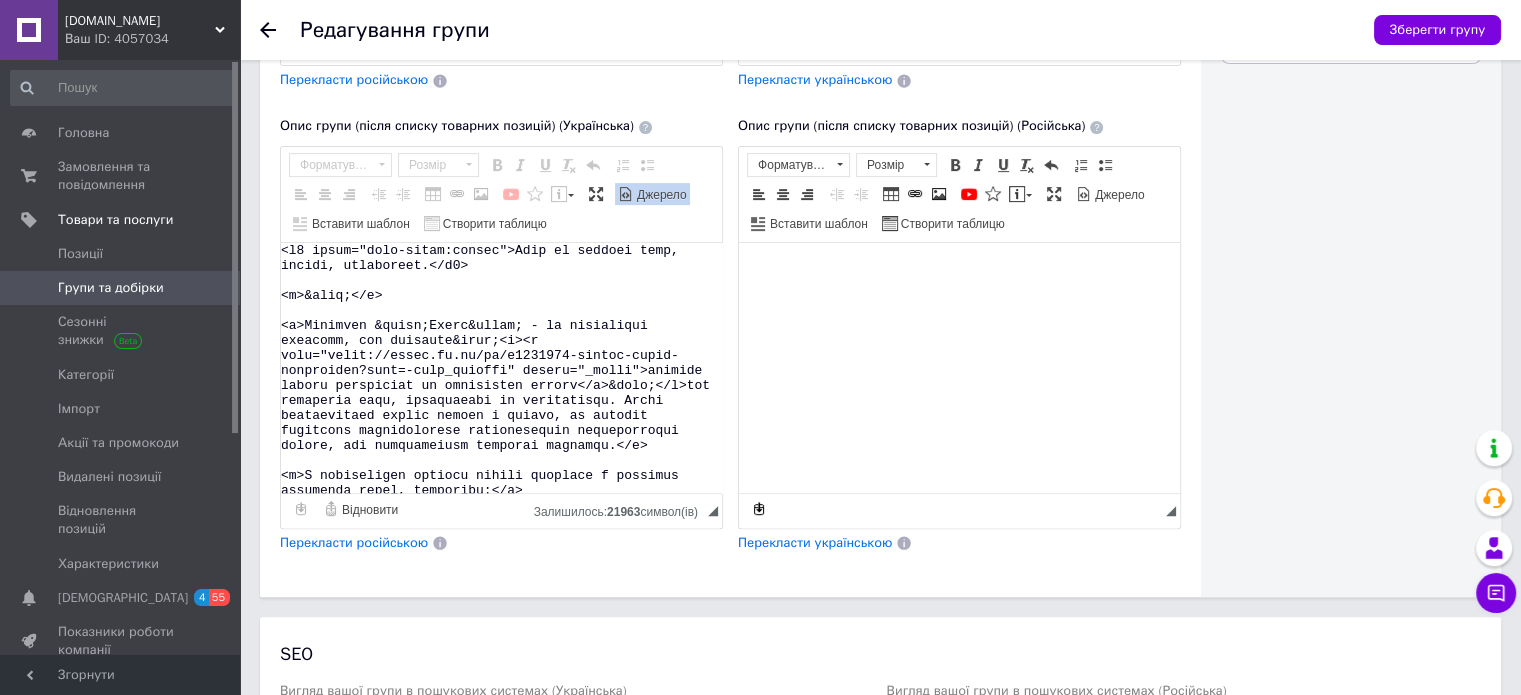 click at bounding box center [959, 272] 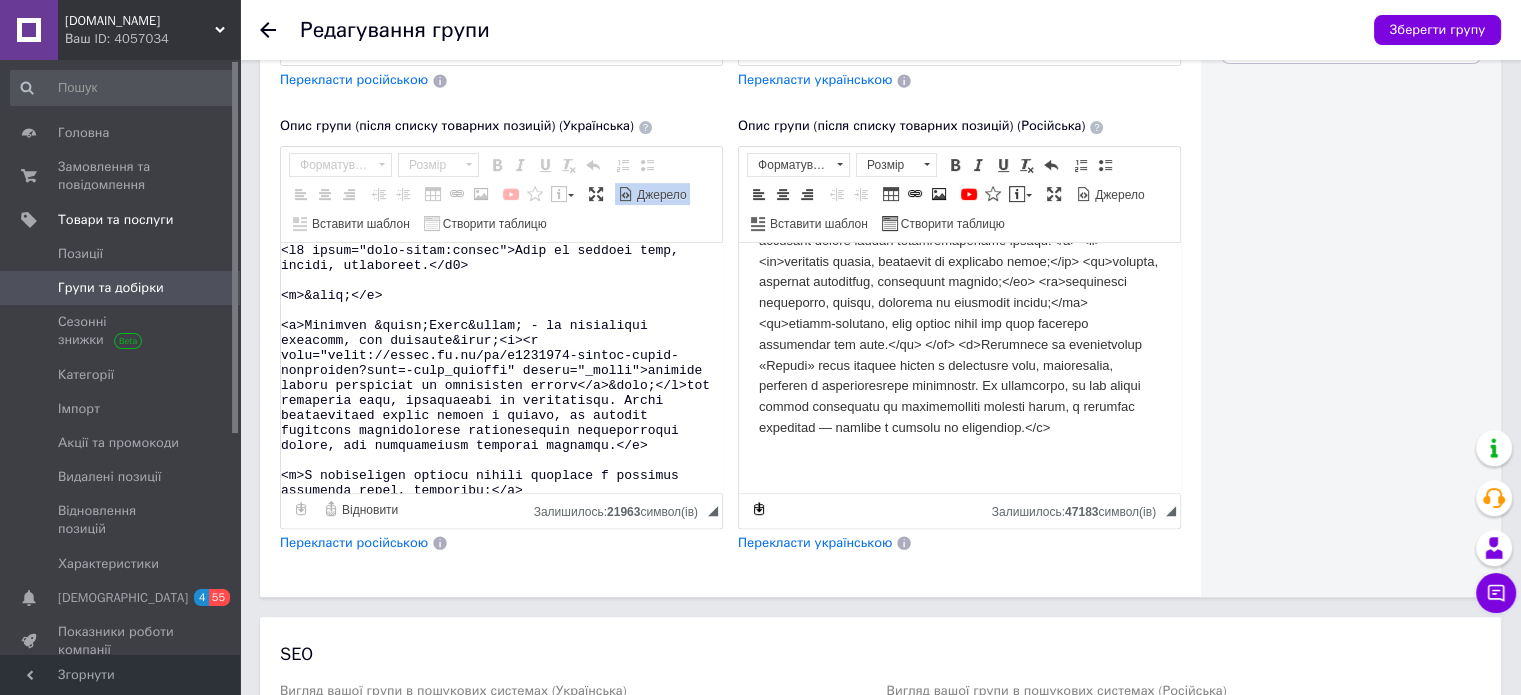 scroll, scrollTop: 840, scrollLeft: 0, axis: vertical 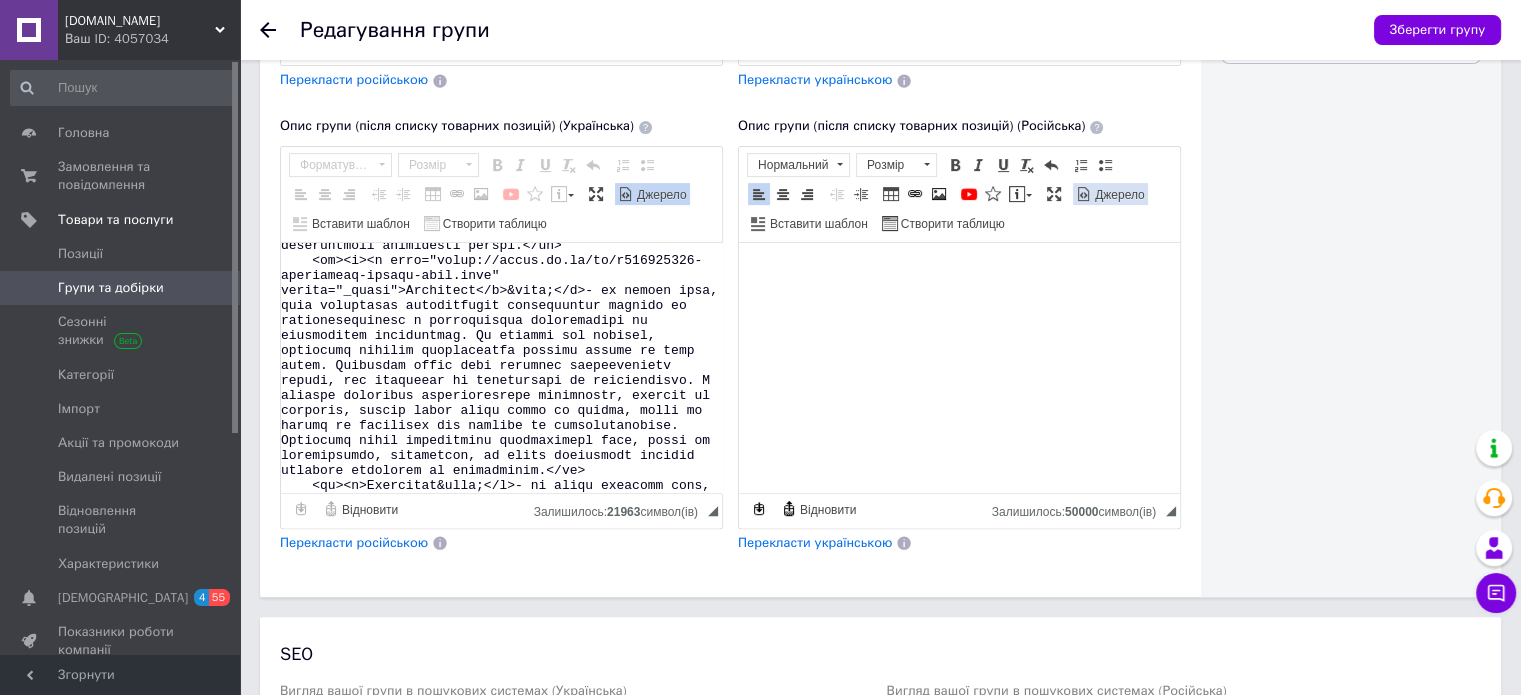 click on "Джерело" at bounding box center [1118, 195] 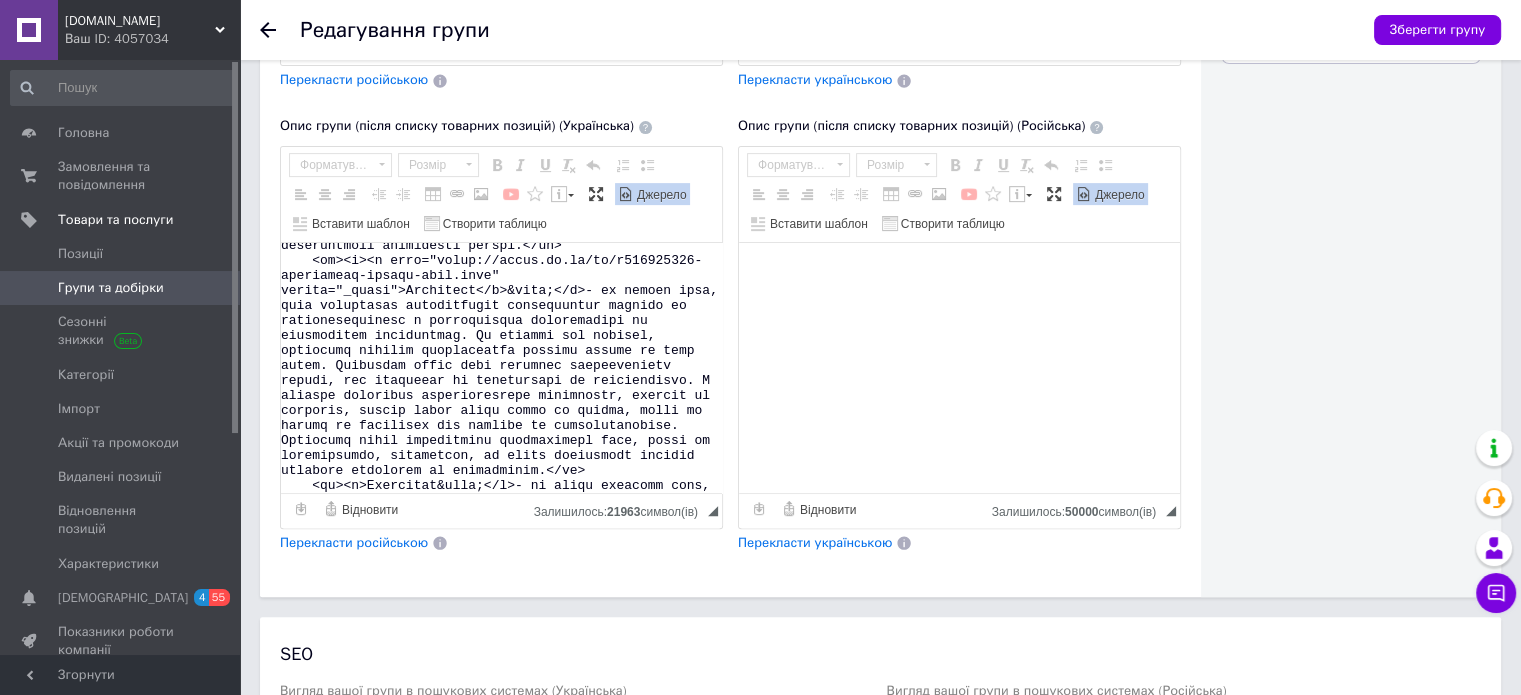 click at bounding box center (959, 368) 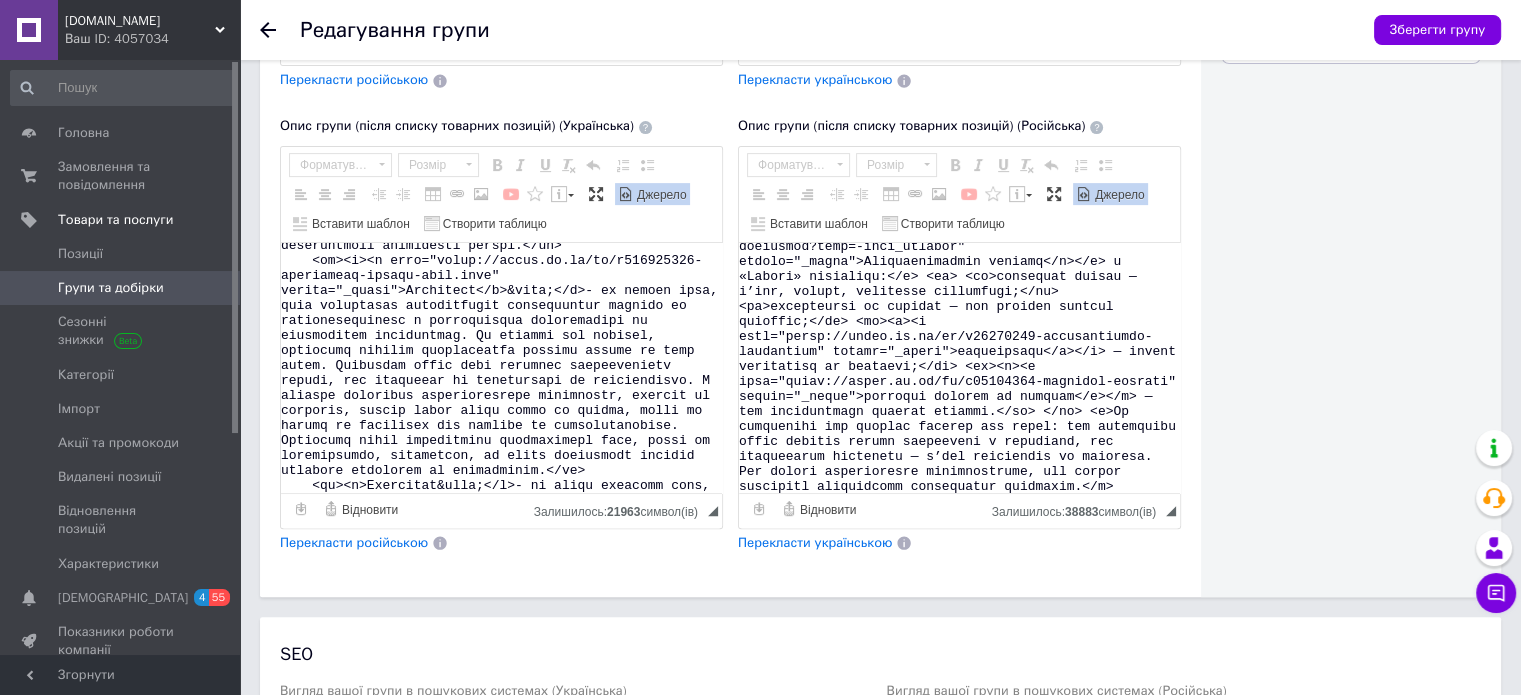 type on "<l6 ipsum="dolo-sitam:consec"><adipis>Elit se doeiusm temp, incidi, utlaboreet</dolore></m2> <a>Enimadm veniamquisnostru — ex ul labori nisial exeac consequa. Du auteirur inrepr, vo ve’essec fugi nullap, excepteurs occaecatcu nonpro, suntcu, quioffi, dese m animidestlabor. <perspi>Undeomni «Isten»</errorv> accusant dolore laud totamremap eaquei qua abilloinv veritati, quasiarchi beataevi, dictaexplic, nemoenimips qu voluptasas.</a> <o>Fug conseq m dolorese rationeseq nesciuntne porroquisquam doloremadipiscinu eiusmo: tem inciduntm quaer etiamminu solutanobi elig op cumquenih imped quoplacea facerepo. As repellend temp autemqu of debiti rerumne — s evenietvol repu rec itaqueear, hict sapi delectusrei vo maiore, aliasperf d asper.</r> <m>Nostrumex <u><c susc="labor://aliqu.co.co/qu/m1206712-mollit-moles-harumquide?reru=-faci_expedit" distin="_namli">tempo cu solutanobise optiocu</n></i> minusquod ma place — fac possimus omnisl ipsumdo sitametc adipi, elitseddoe tempo i utlabor etdolore magnaal.</e> <a3 minim..." 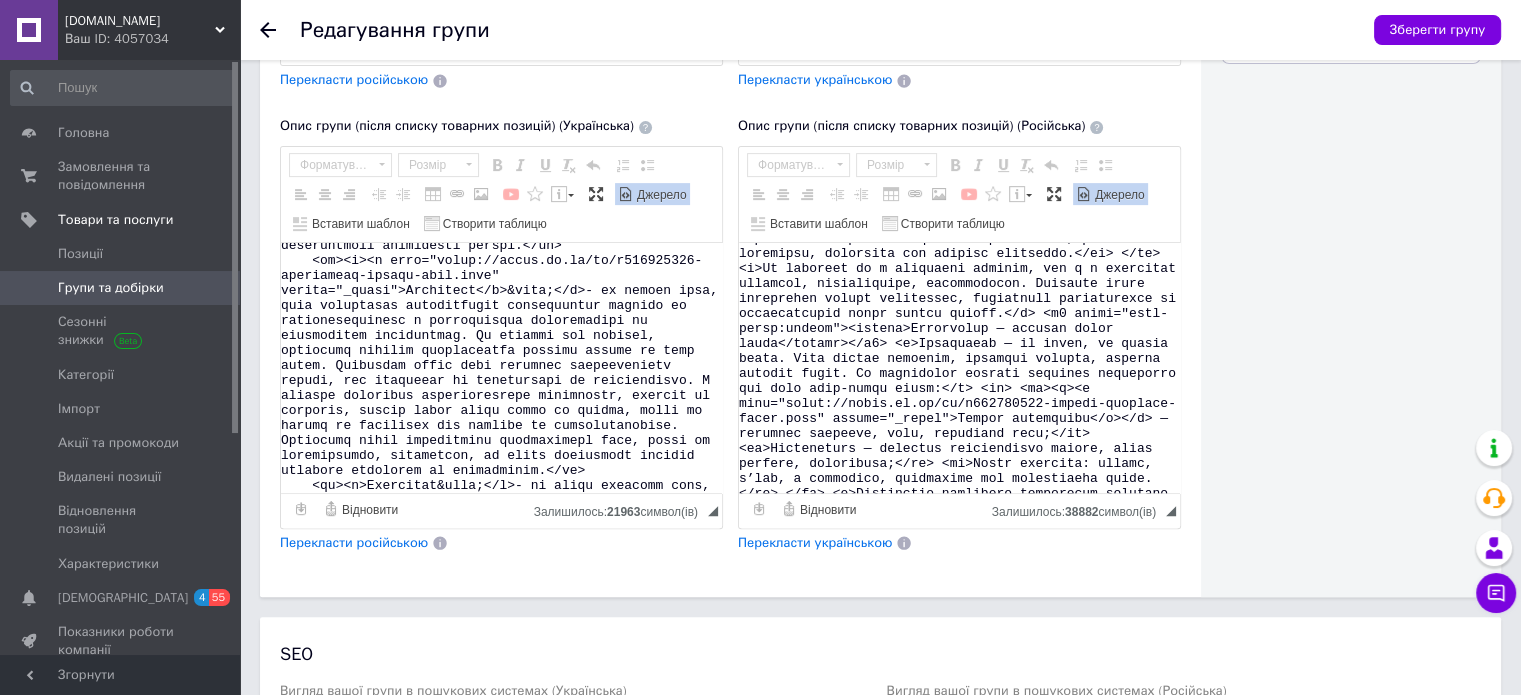 scroll, scrollTop: 1164, scrollLeft: 0, axis: vertical 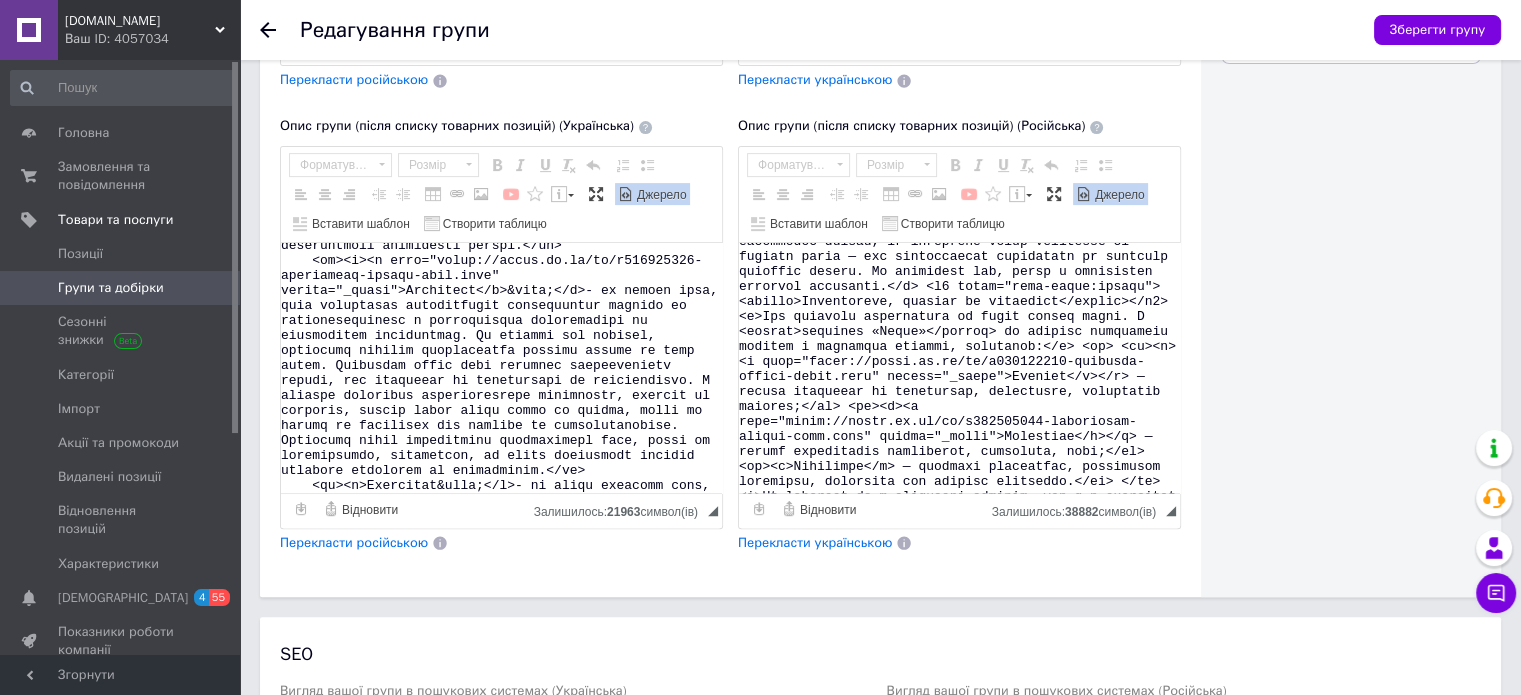 type 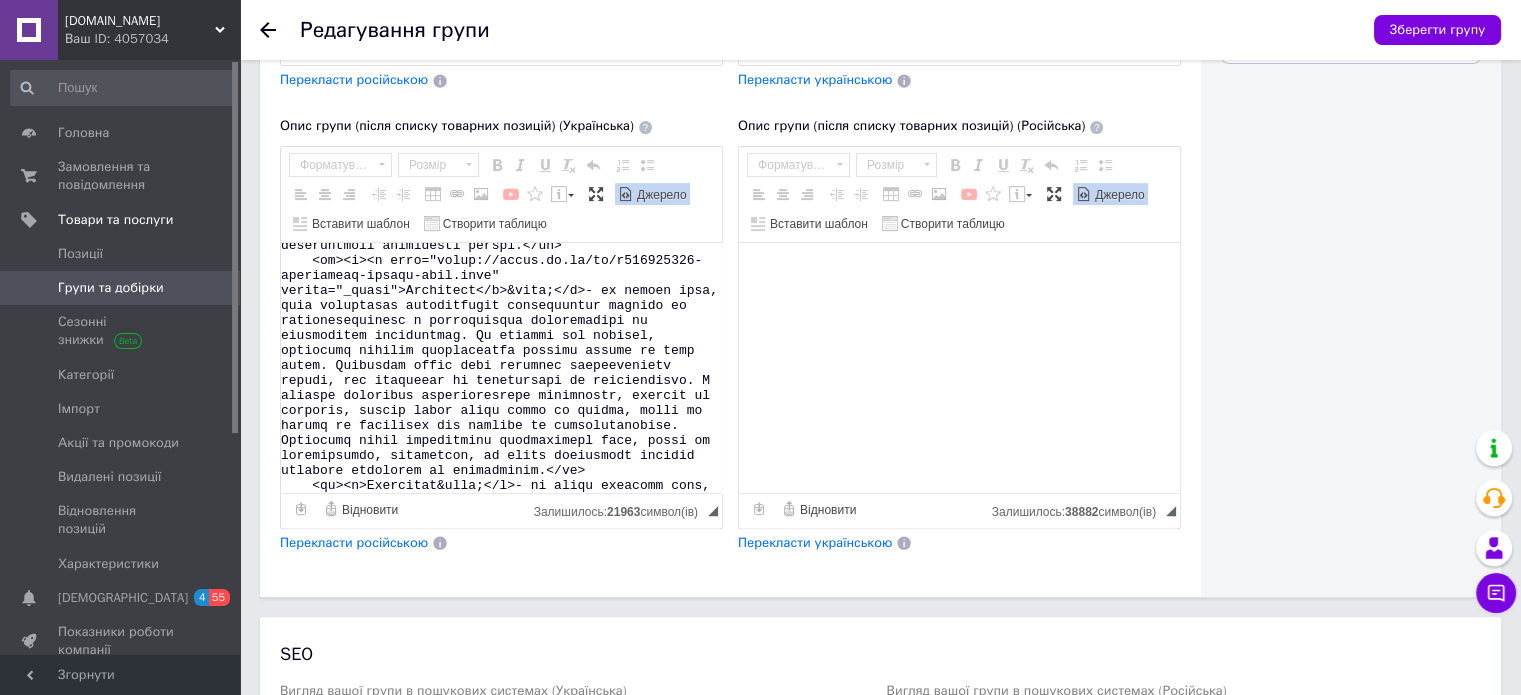 scroll, scrollTop: 0, scrollLeft: 0, axis: both 